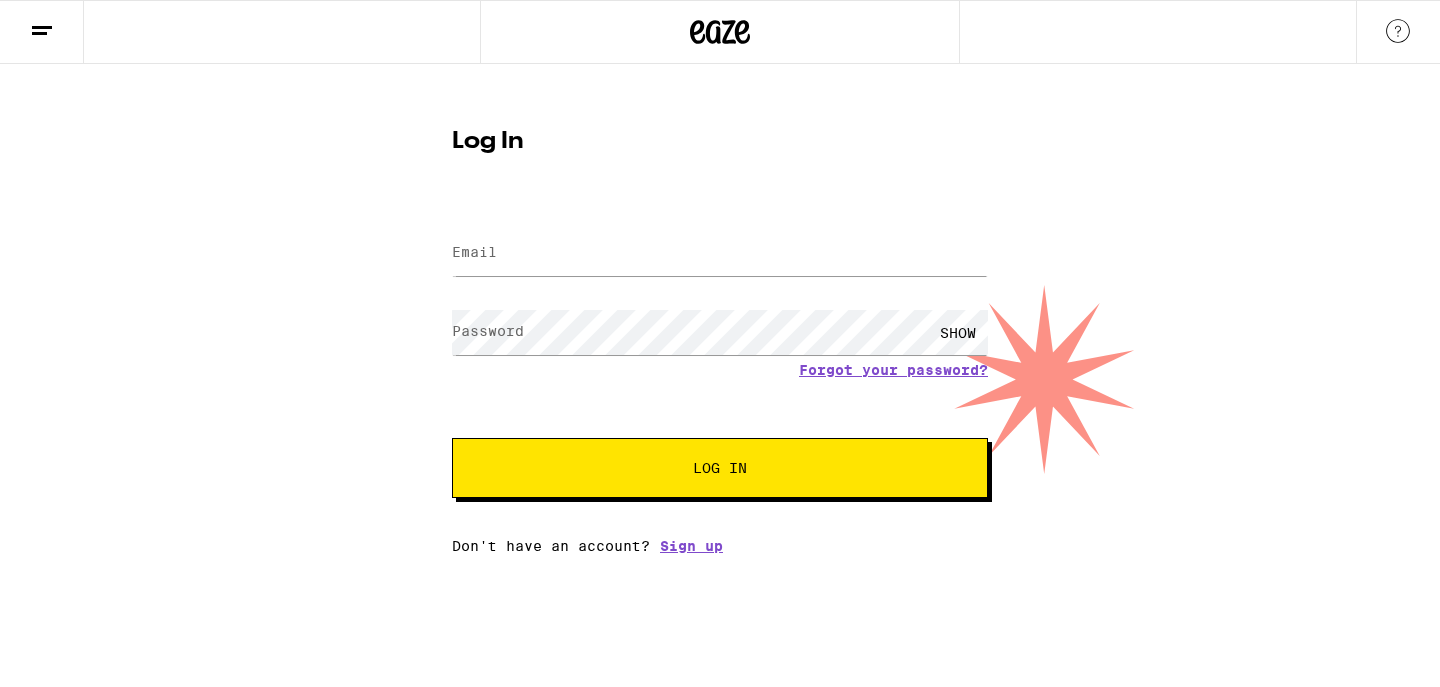 scroll, scrollTop: 0, scrollLeft: 0, axis: both 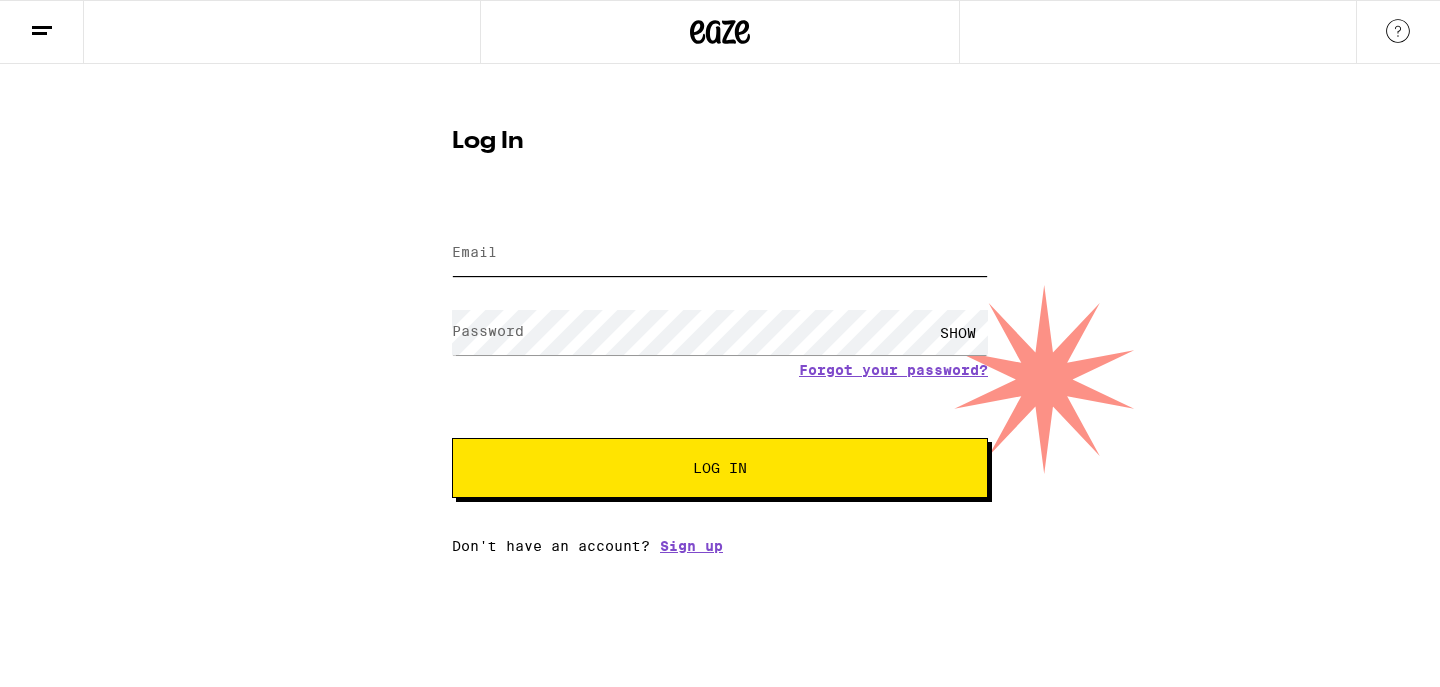 type on "[EMAIL]" 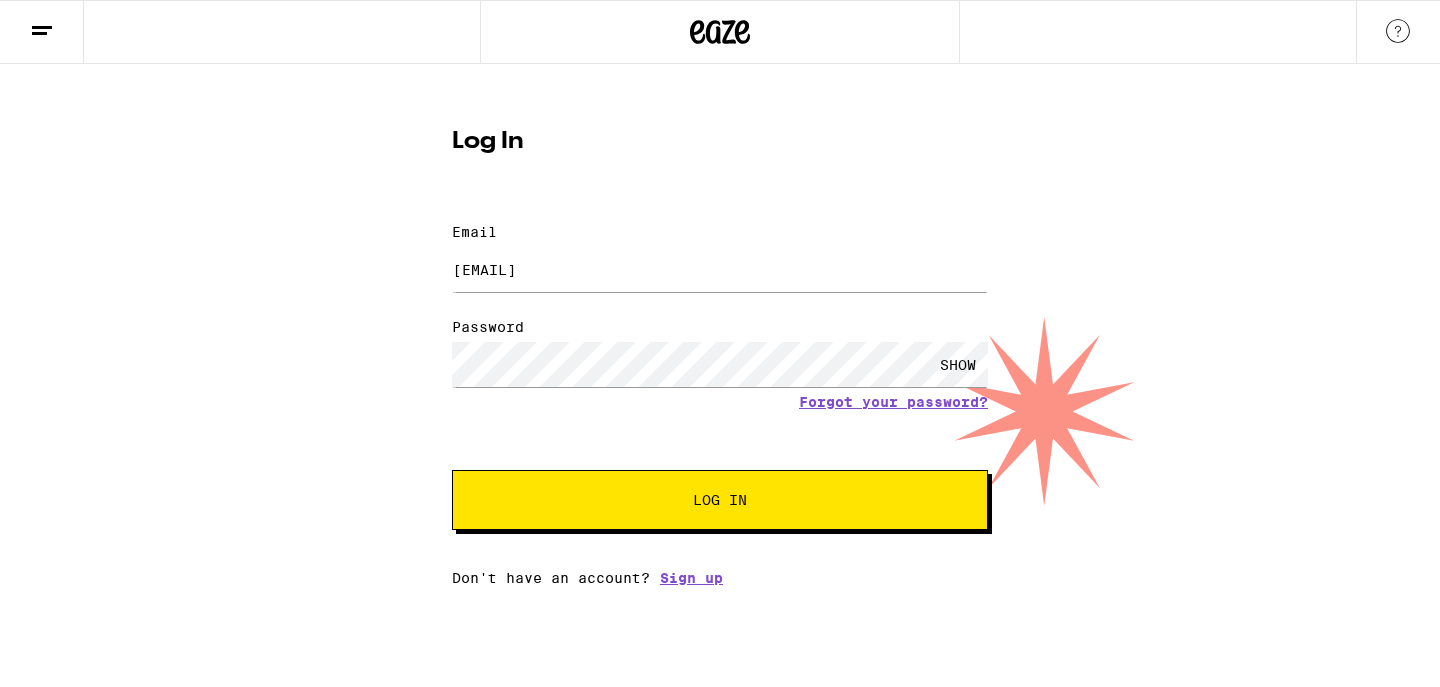 click on "Don't have an account? Sign up" at bounding box center (720, 578) 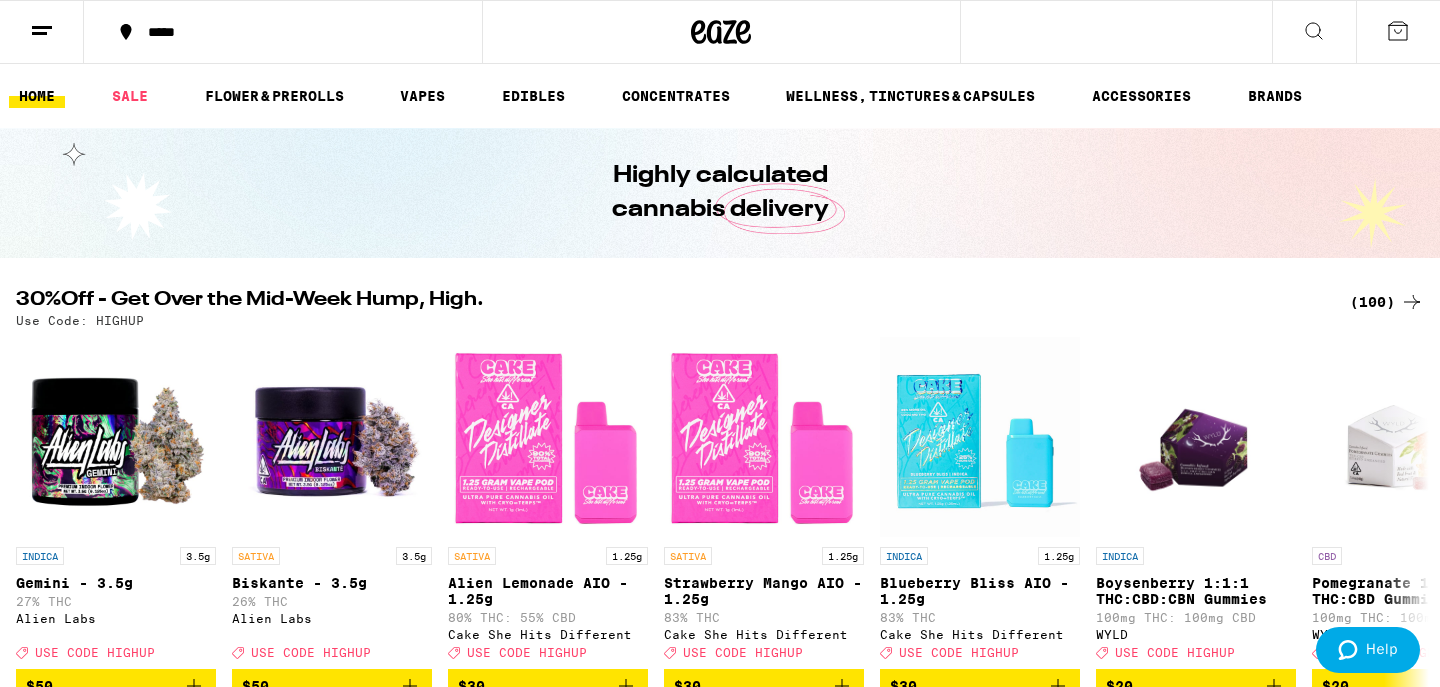scroll, scrollTop: 0, scrollLeft: 0, axis: both 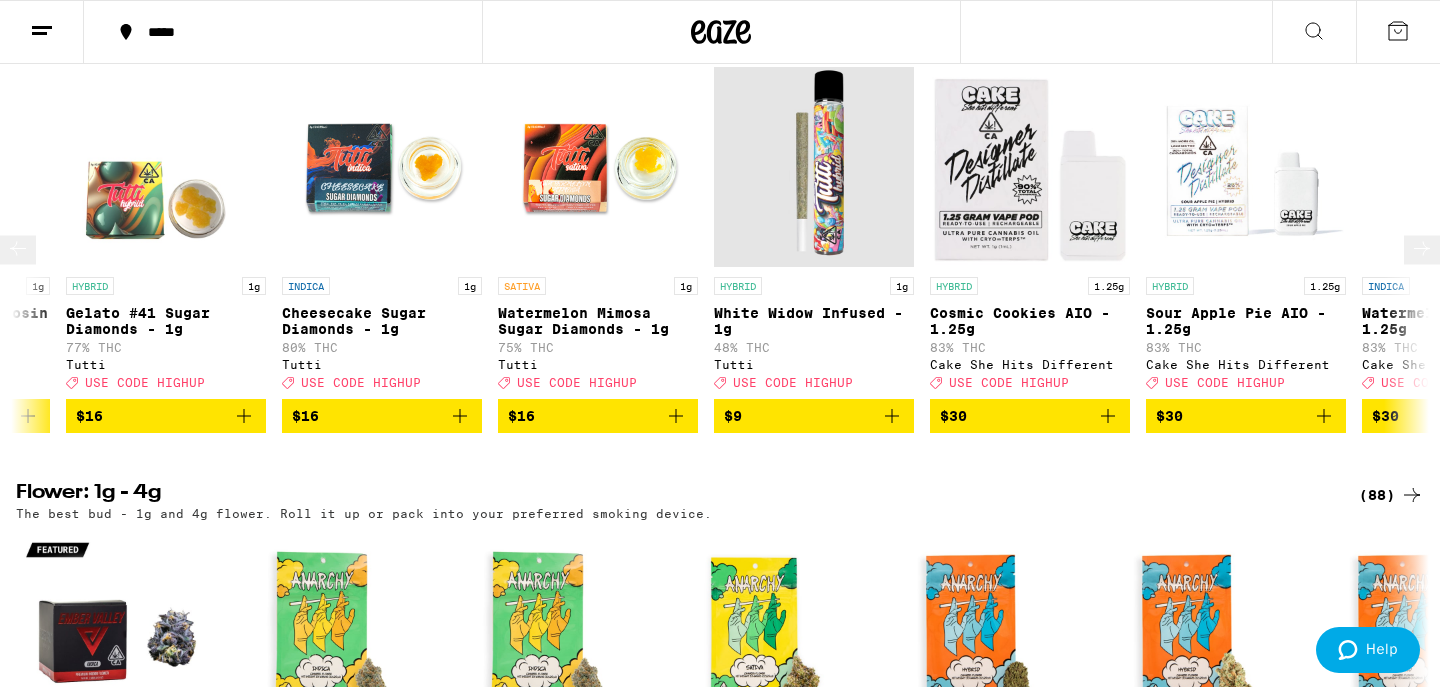 click at bounding box center [18, 250] 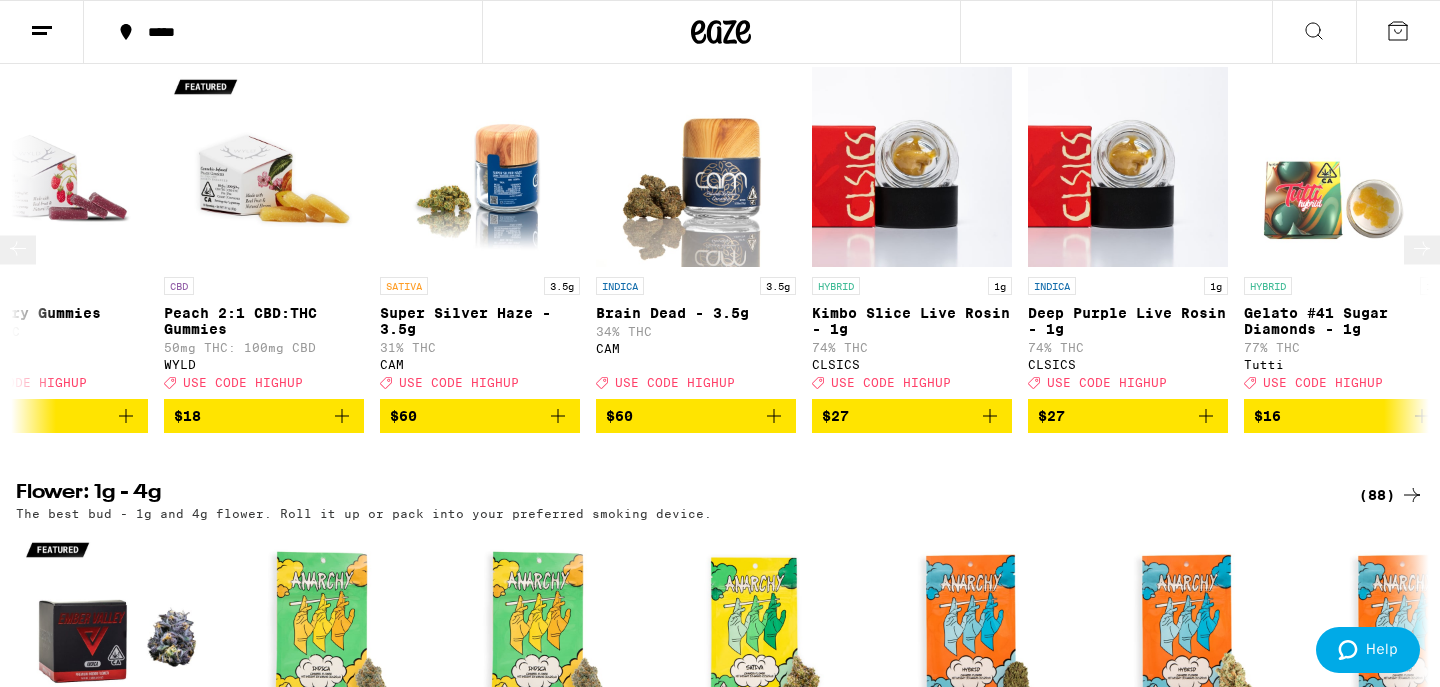 scroll, scrollTop: 0, scrollLeft: 1136, axis: horizontal 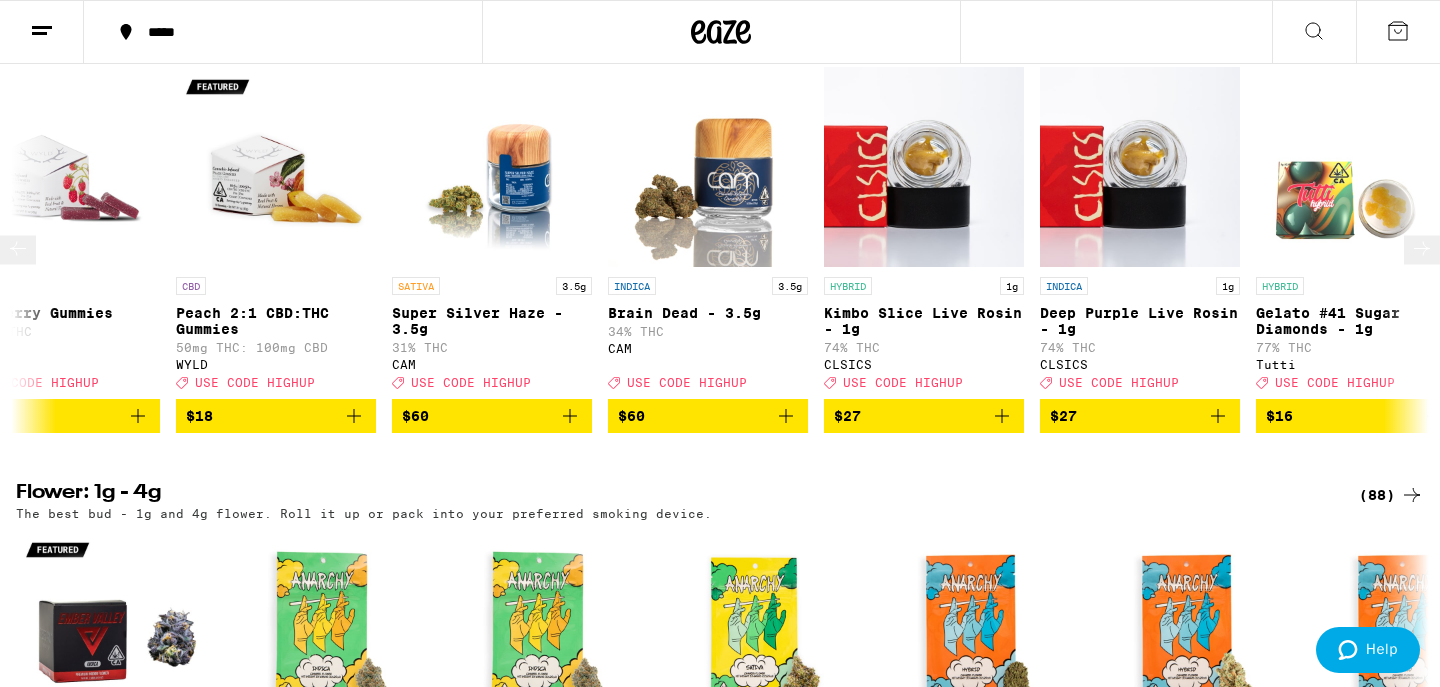 click at bounding box center [18, 250] 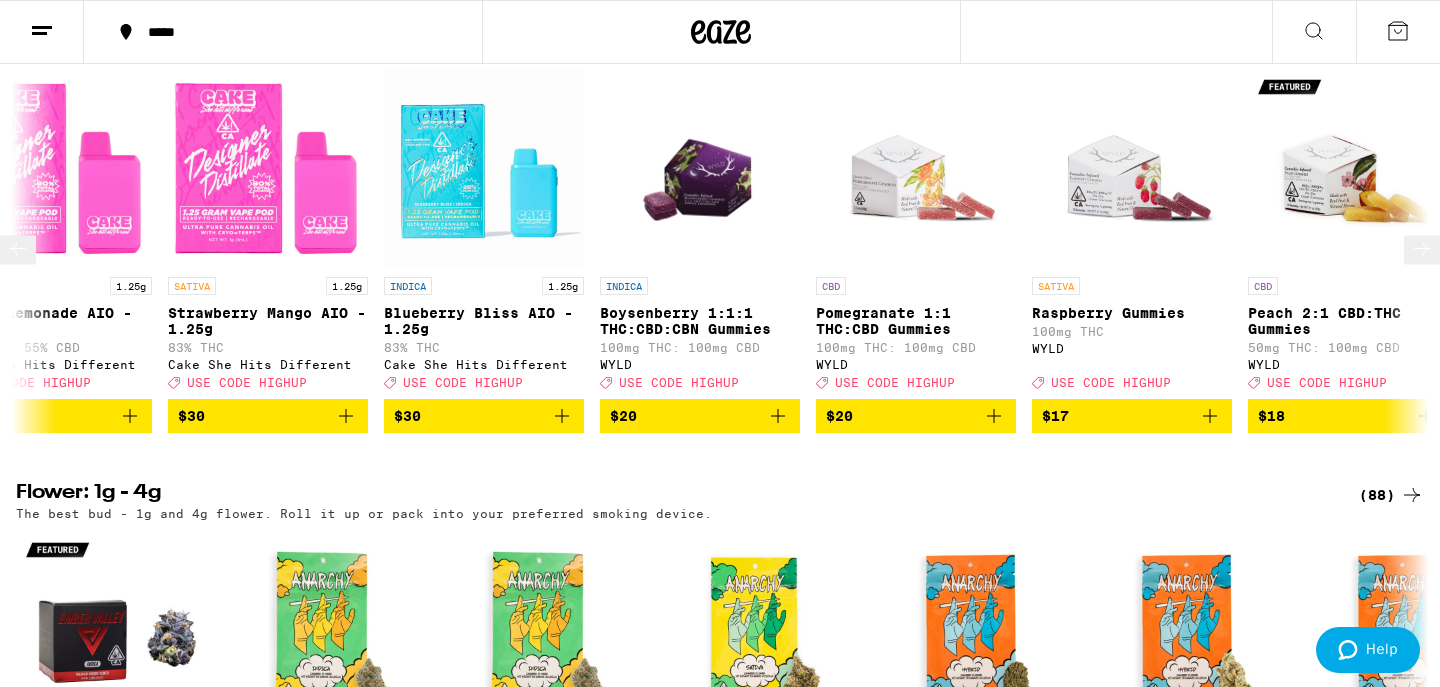 scroll, scrollTop: 0, scrollLeft: 0, axis: both 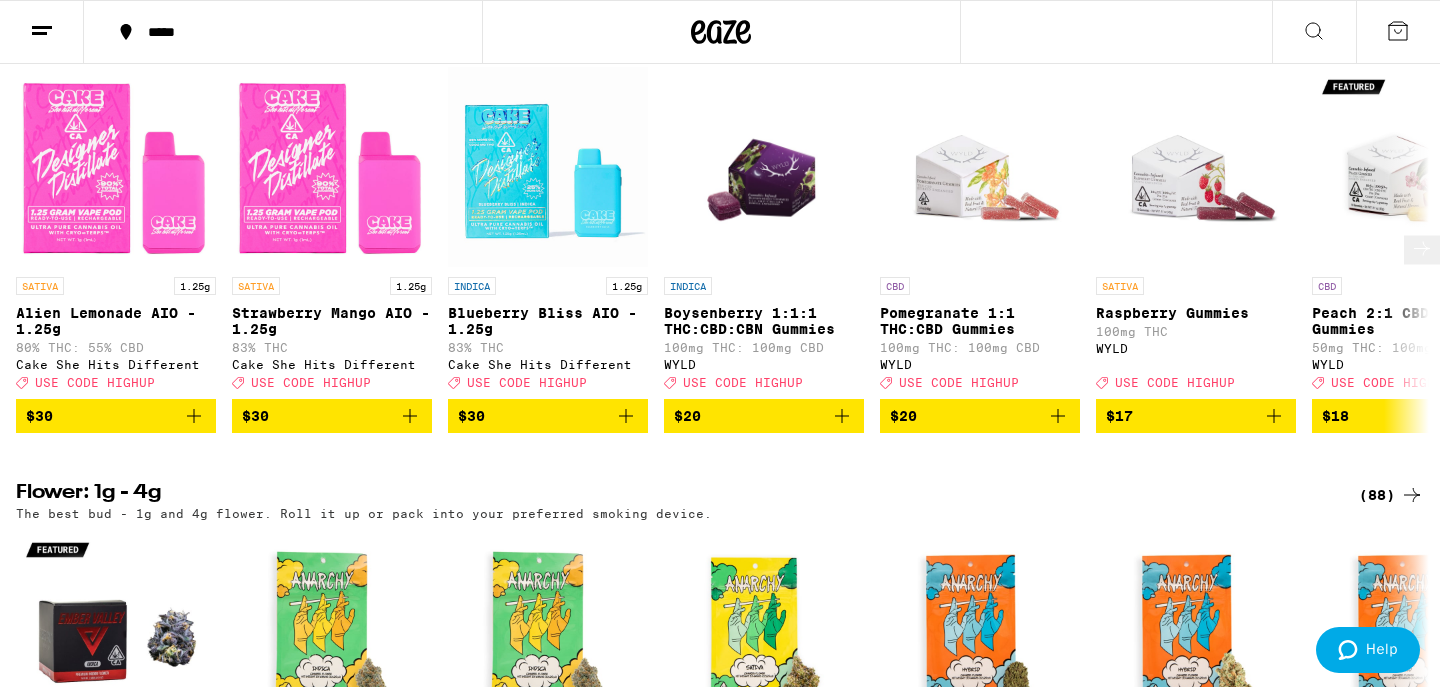 click at bounding box center [1422, 250] 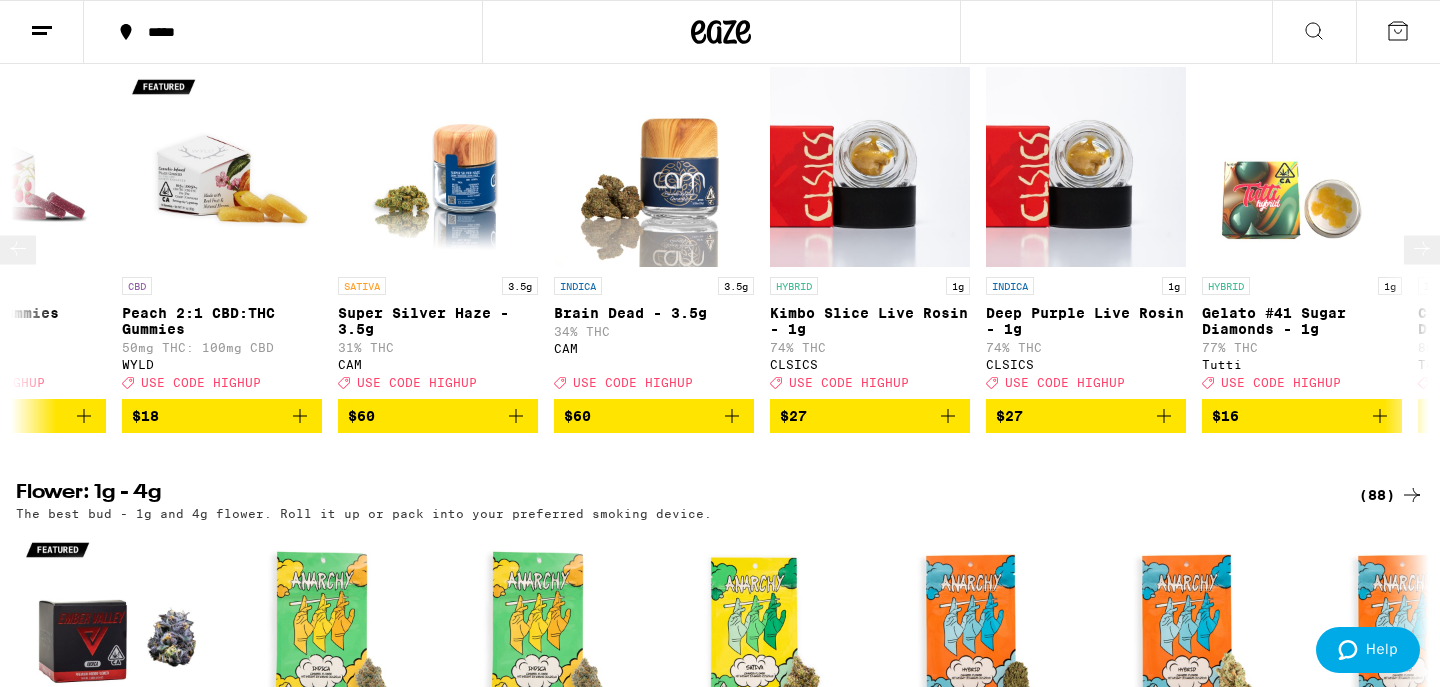 click at bounding box center (1422, 250) 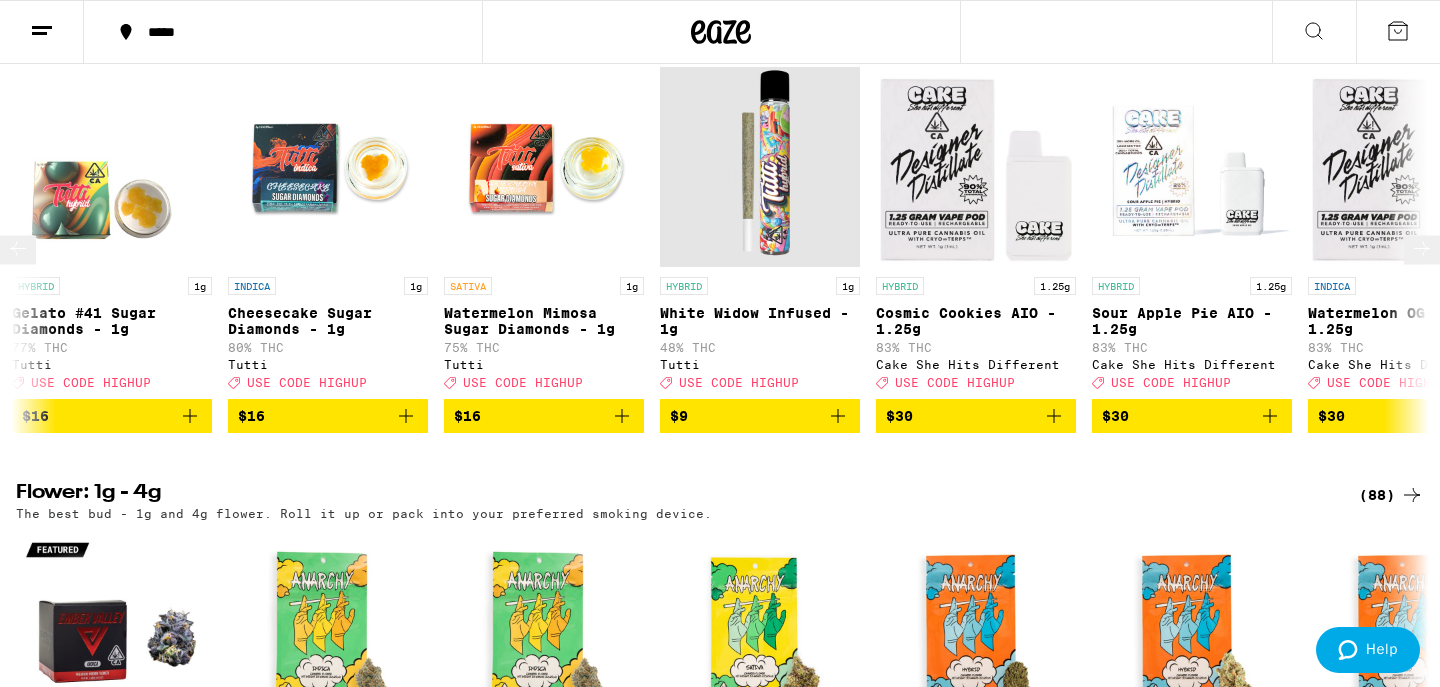 click at bounding box center [1422, 250] 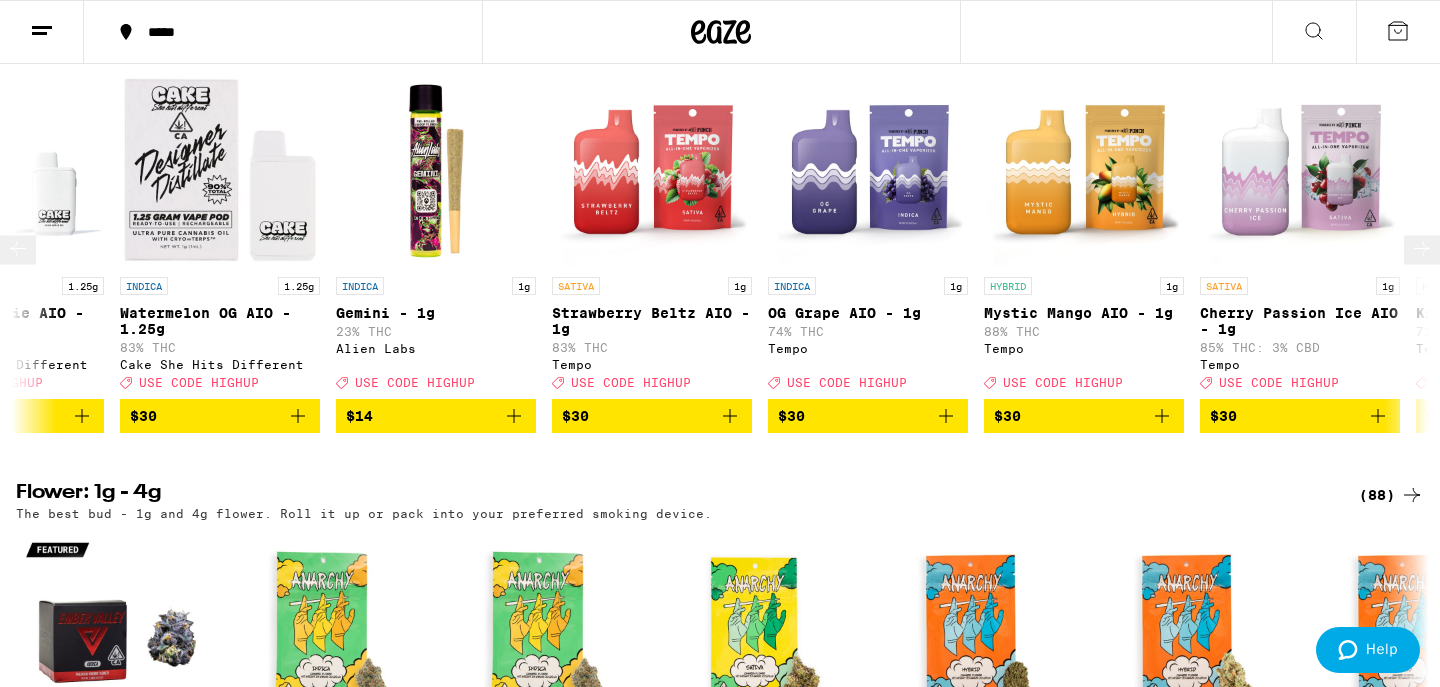 scroll, scrollTop: 0, scrollLeft: 3570, axis: horizontal 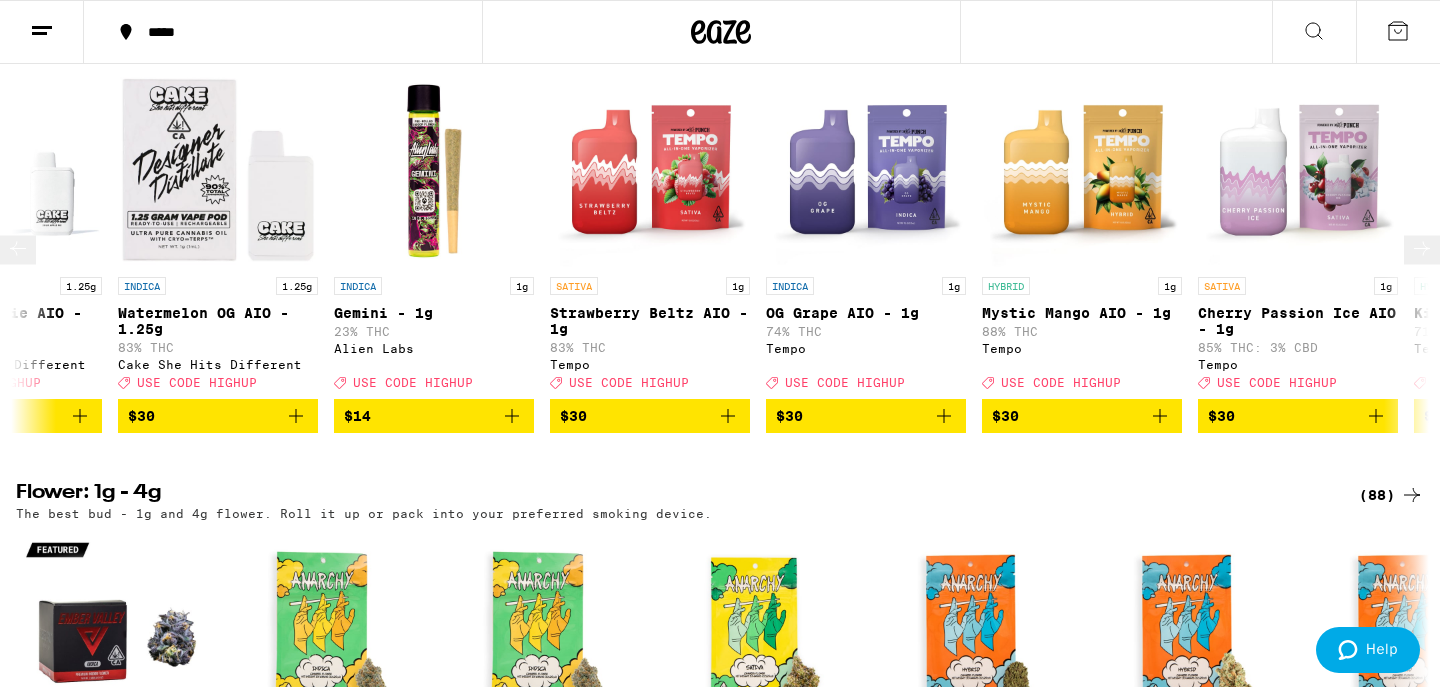 click at bounding box center (1422, 250) 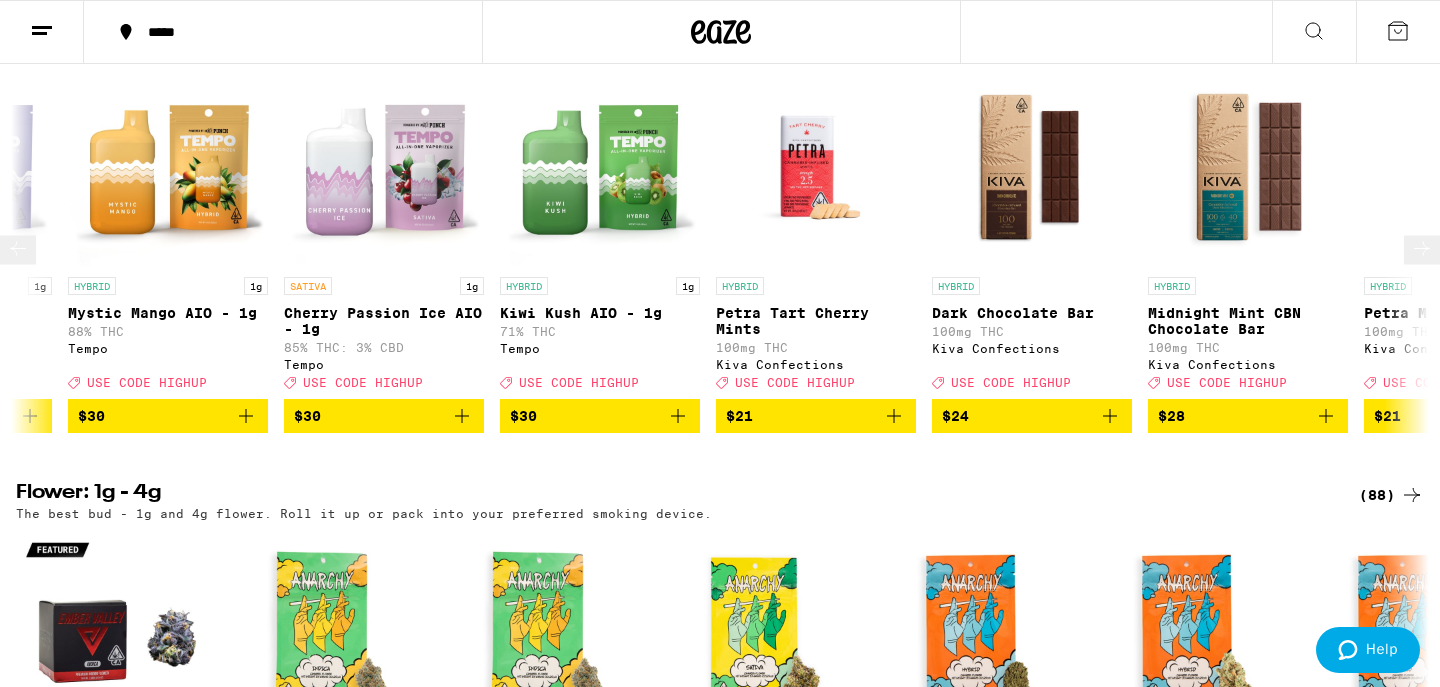 scroll, scrollTop: 0, scrollLeft: 4760, axis: horizontal 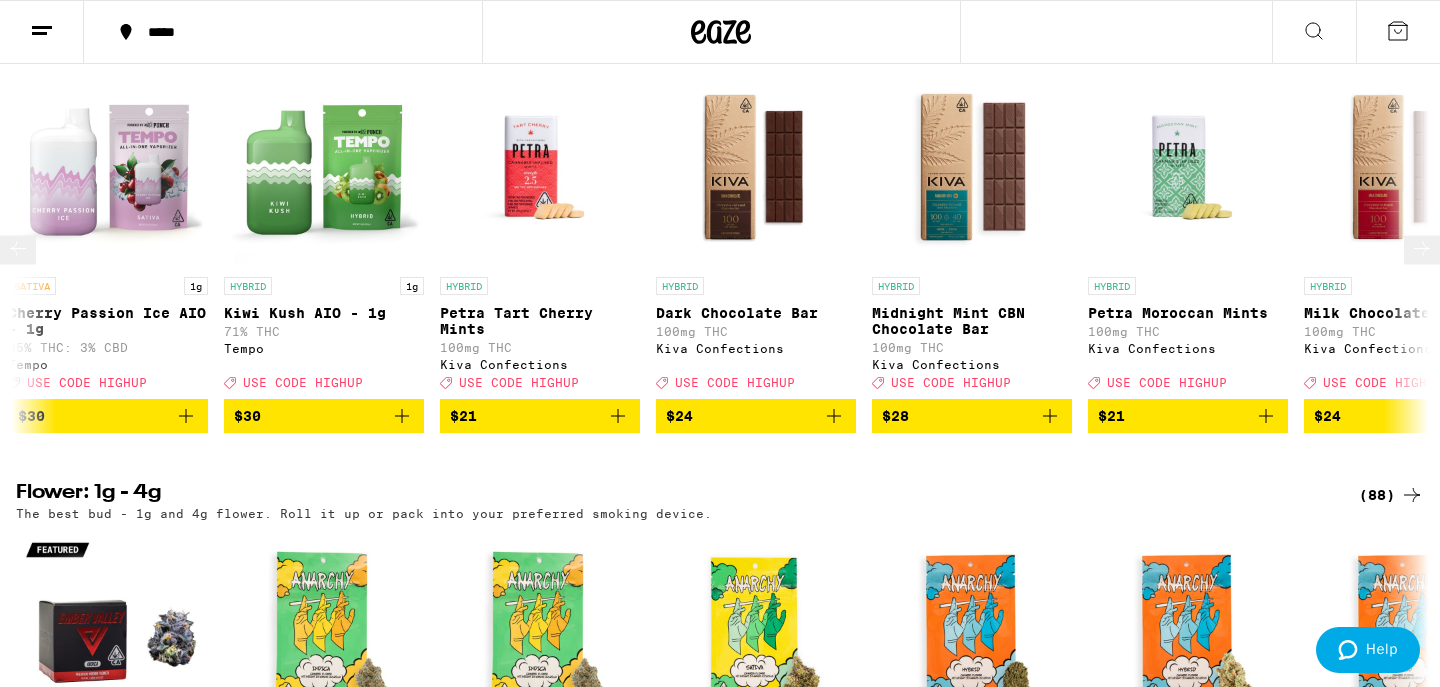 click at bounding box center (1422, 250) 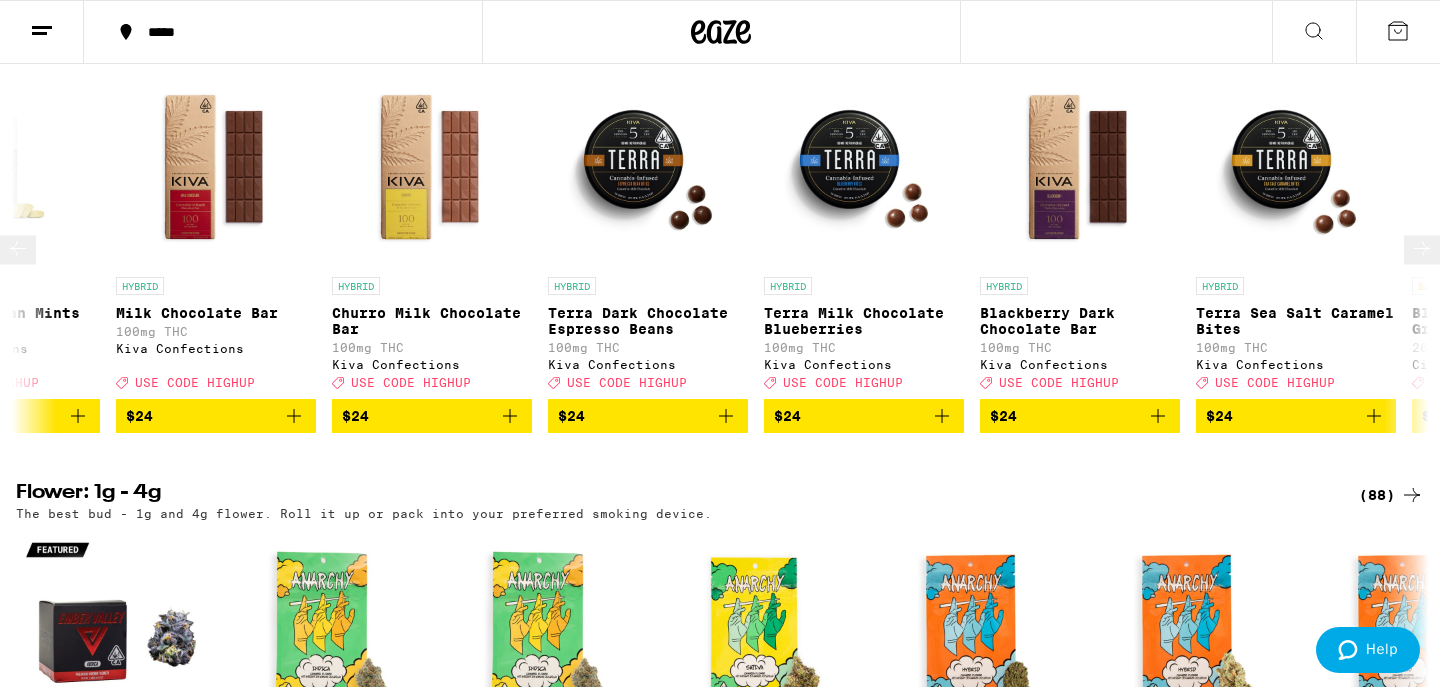 scroll, scrollTop: 0, scrollLeft: 5950, axis: horizontal 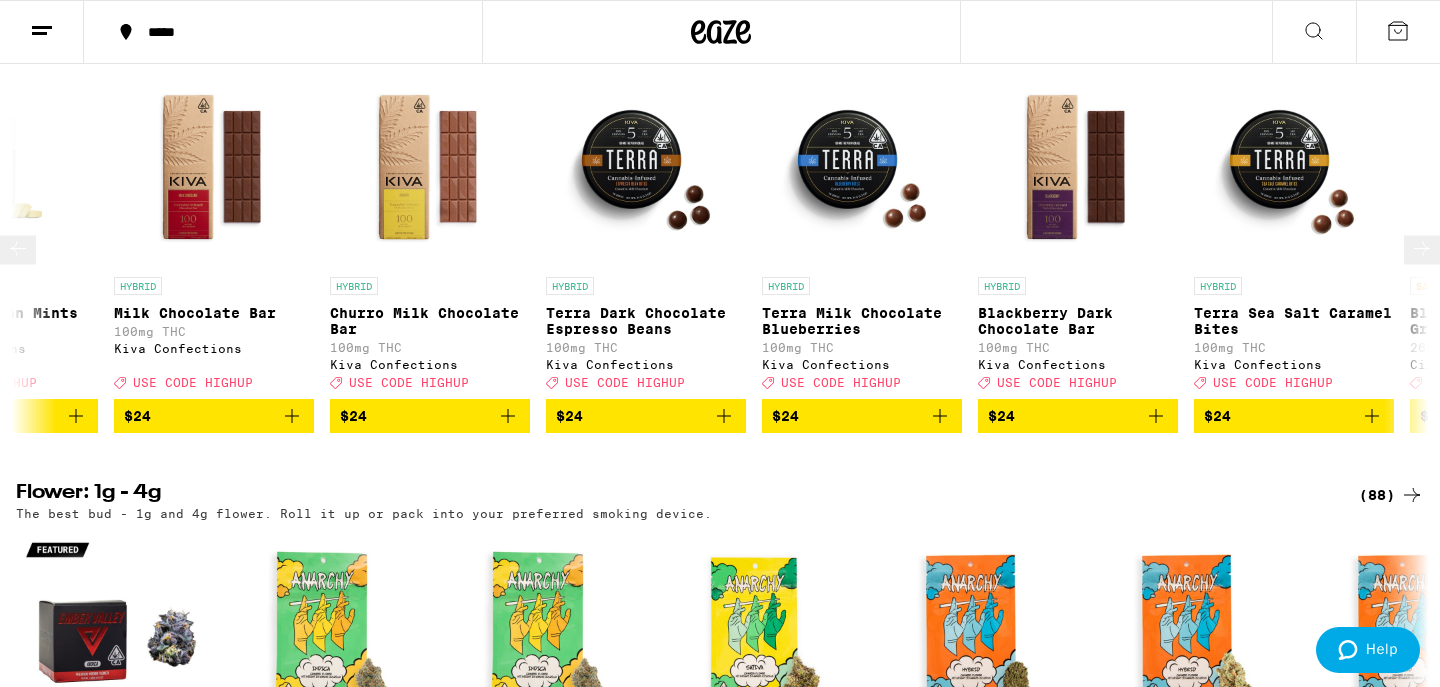 click at bounding box center [1422, 250] 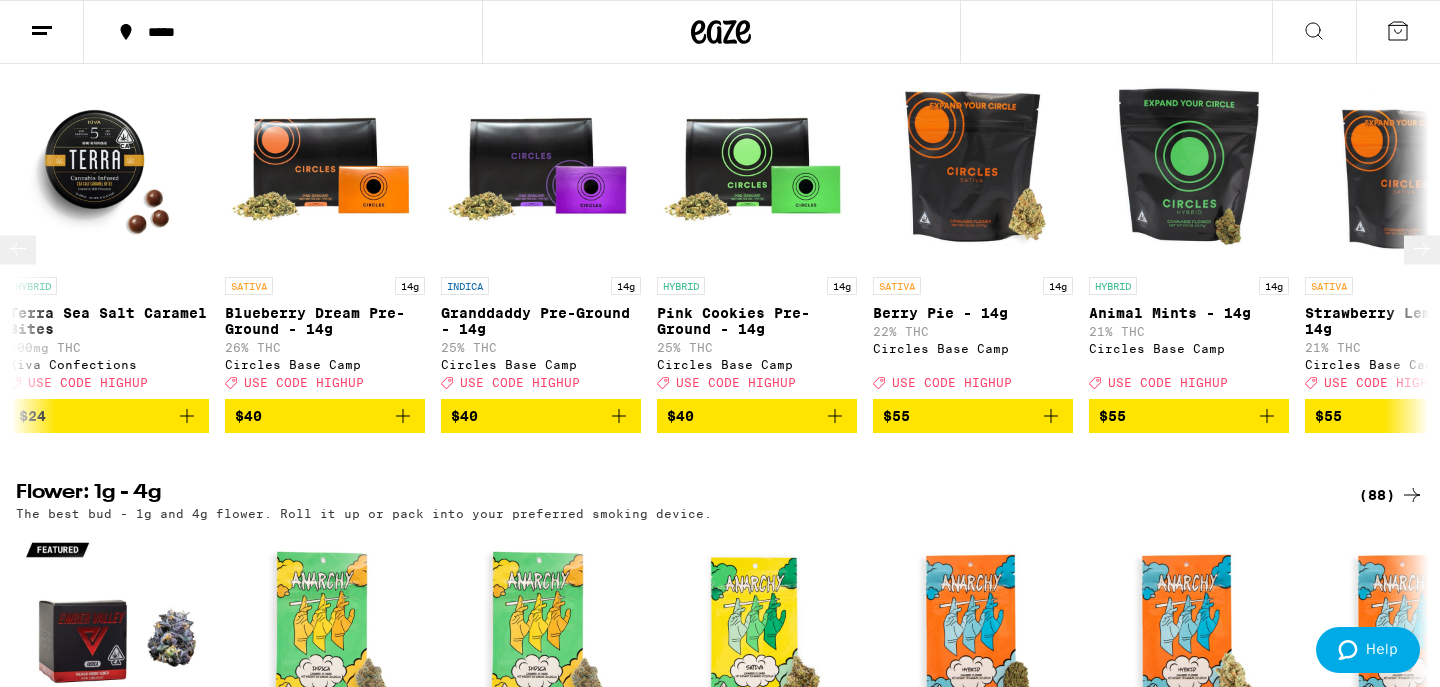 scroll, scrollTop: 0, scrollLeft: 7140, axis: horizontal 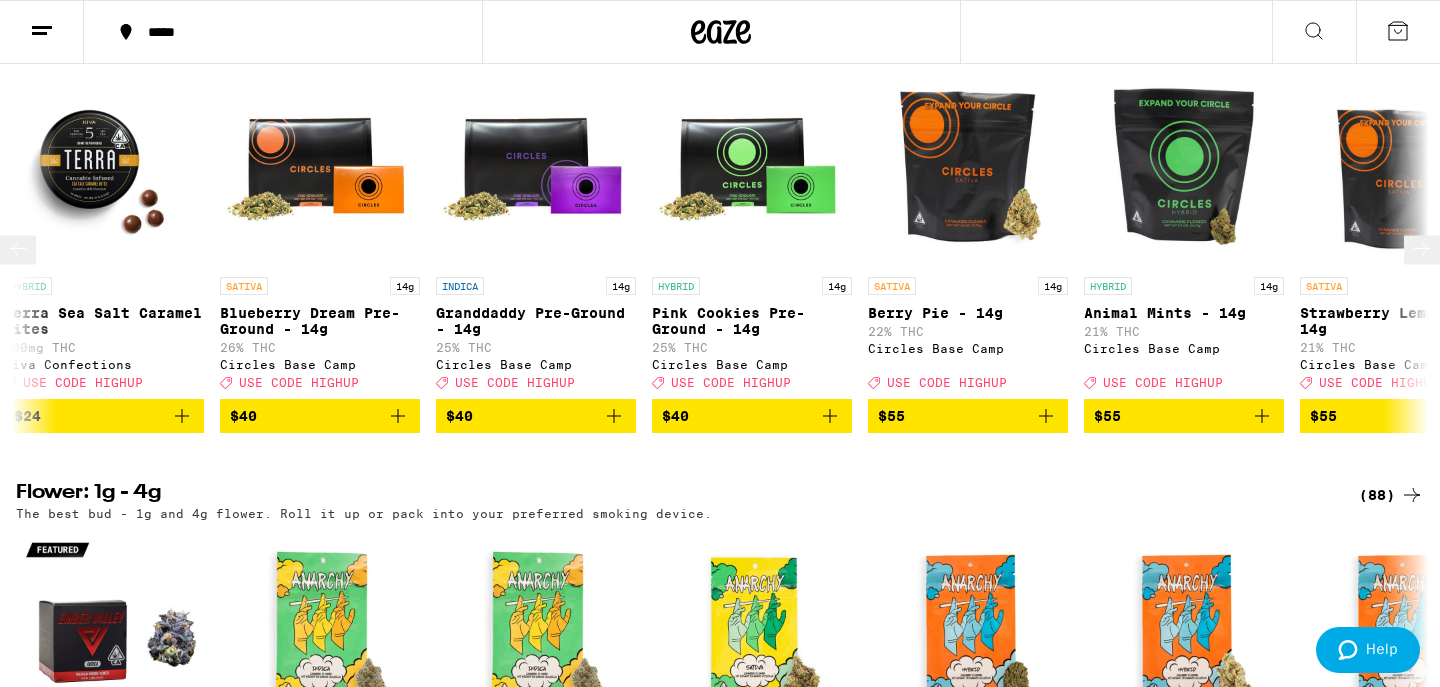 click at bounding box center [1422, 250] 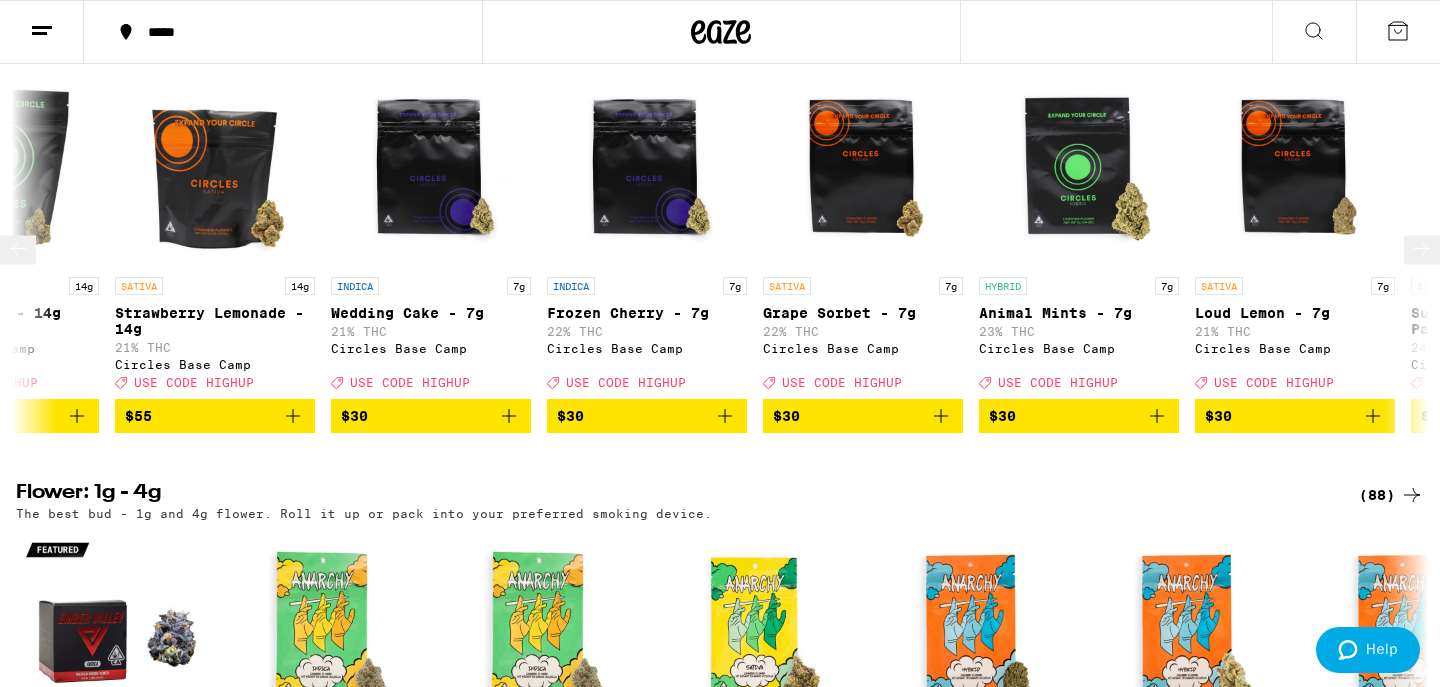 scroll, scrollTop: 0, scrollLeft: 8330, axis: horizontal 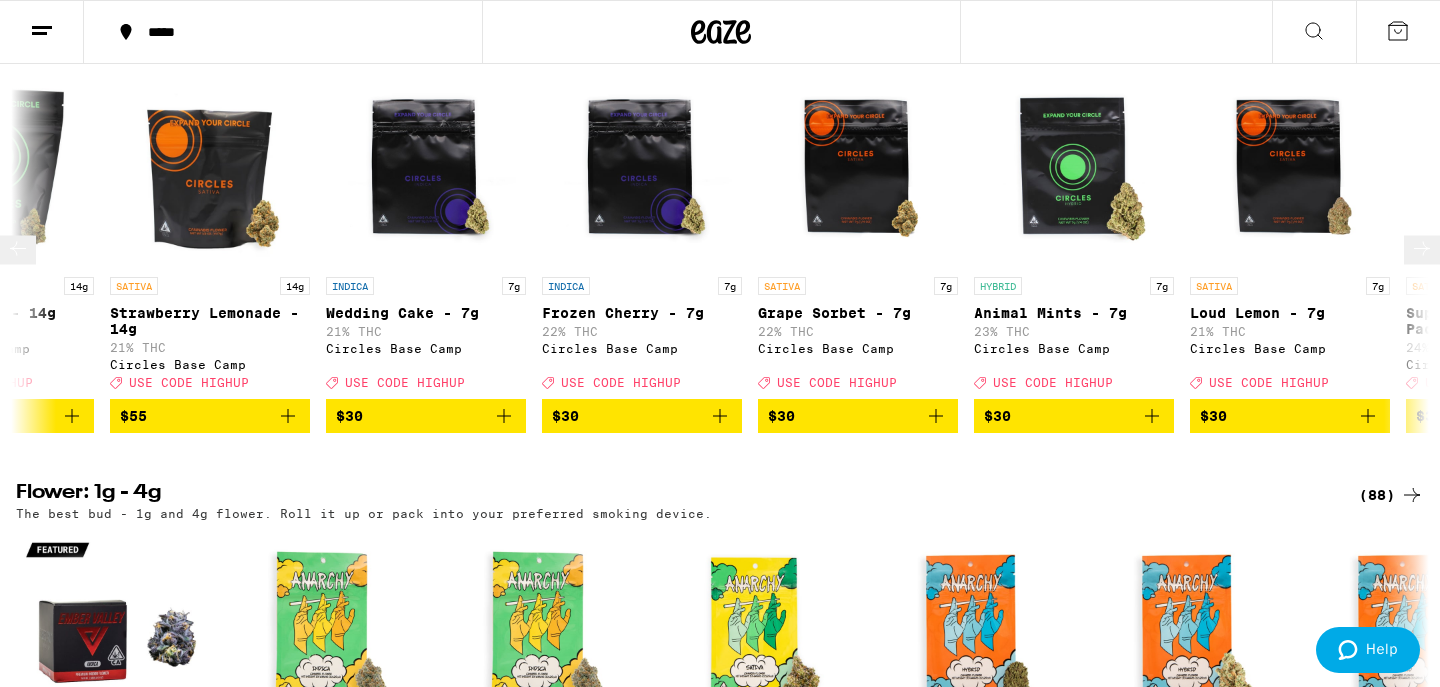 click at bounding box center [1422, 250] 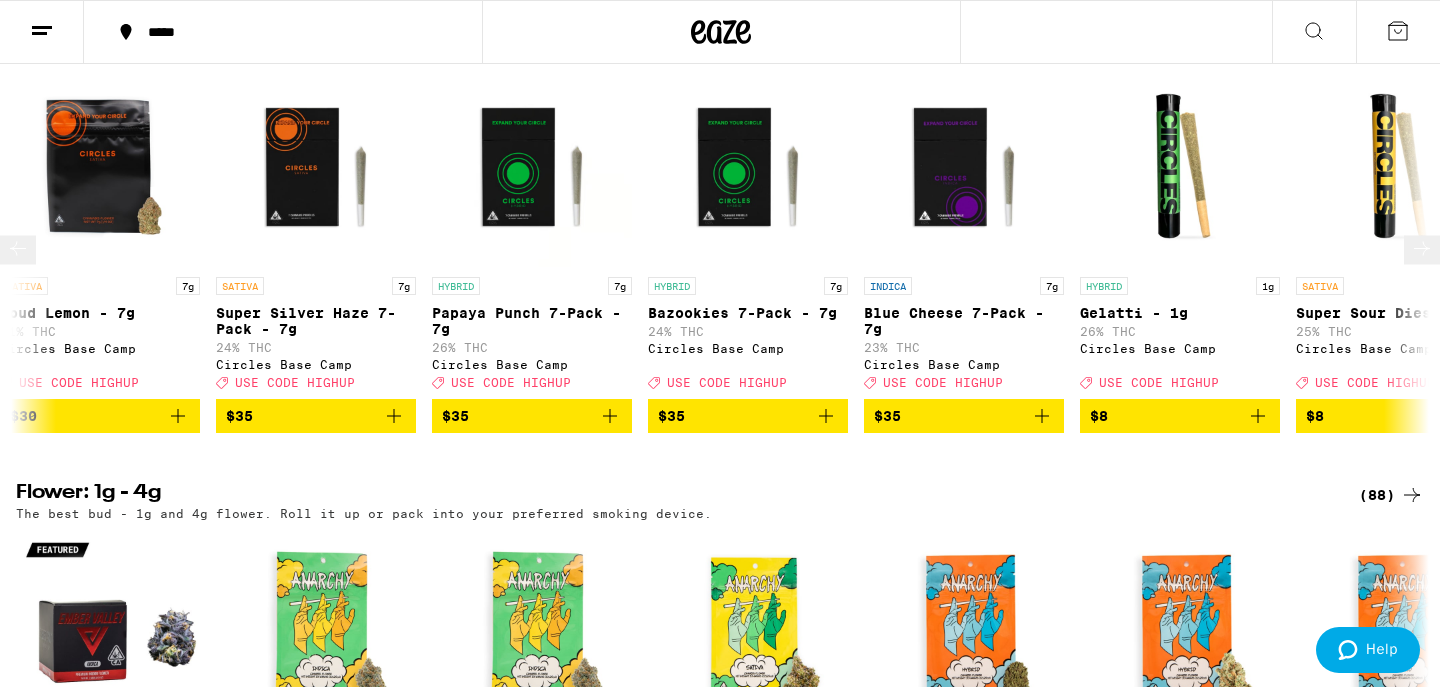 click at bounding box center [1422, 250] 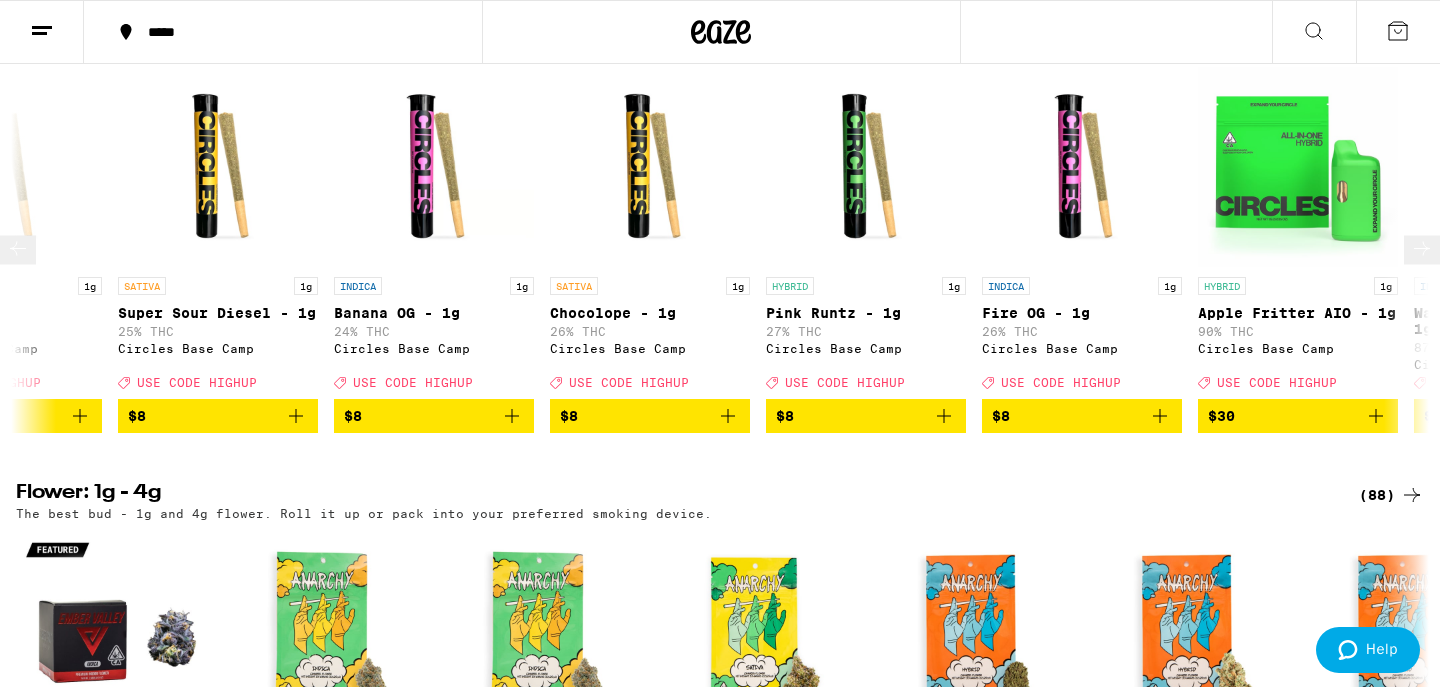 scroll, scrollTop: 0, scrollLeft: 10710, axis: horizontal 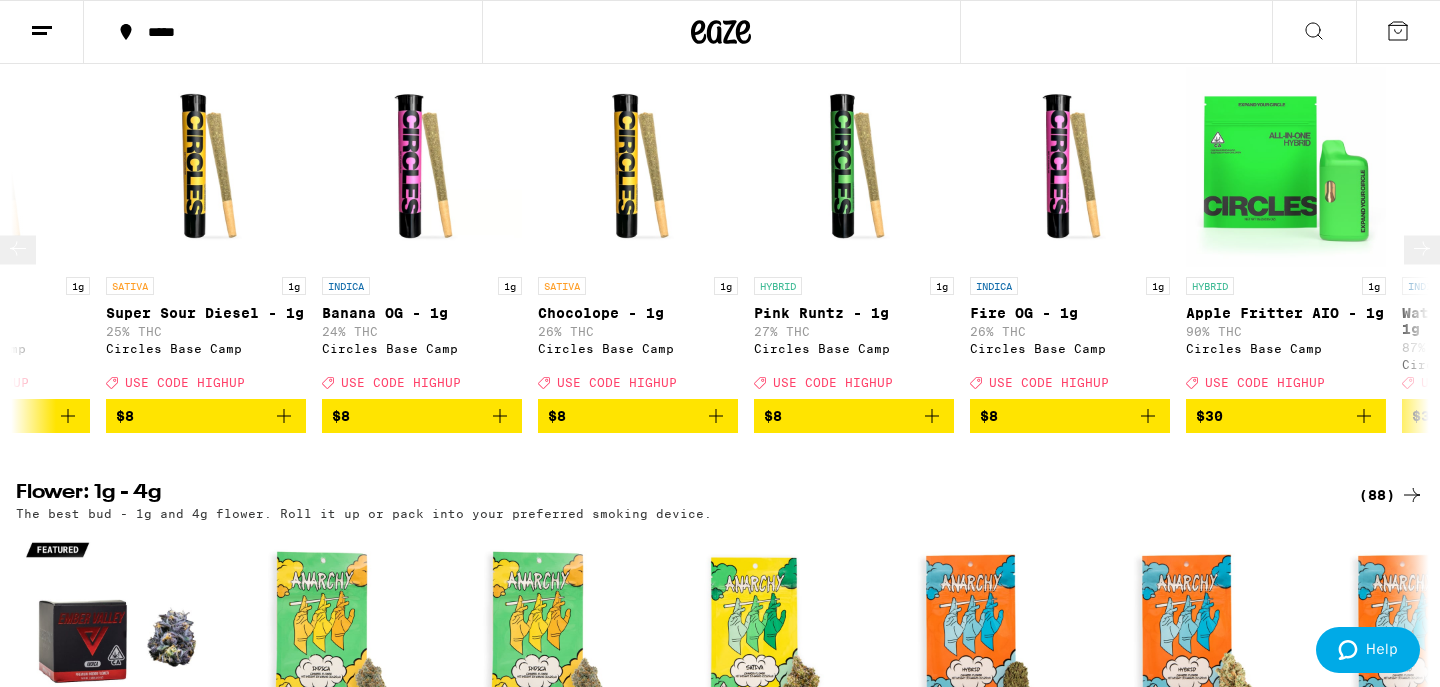click at bounding box center [1422, 250] 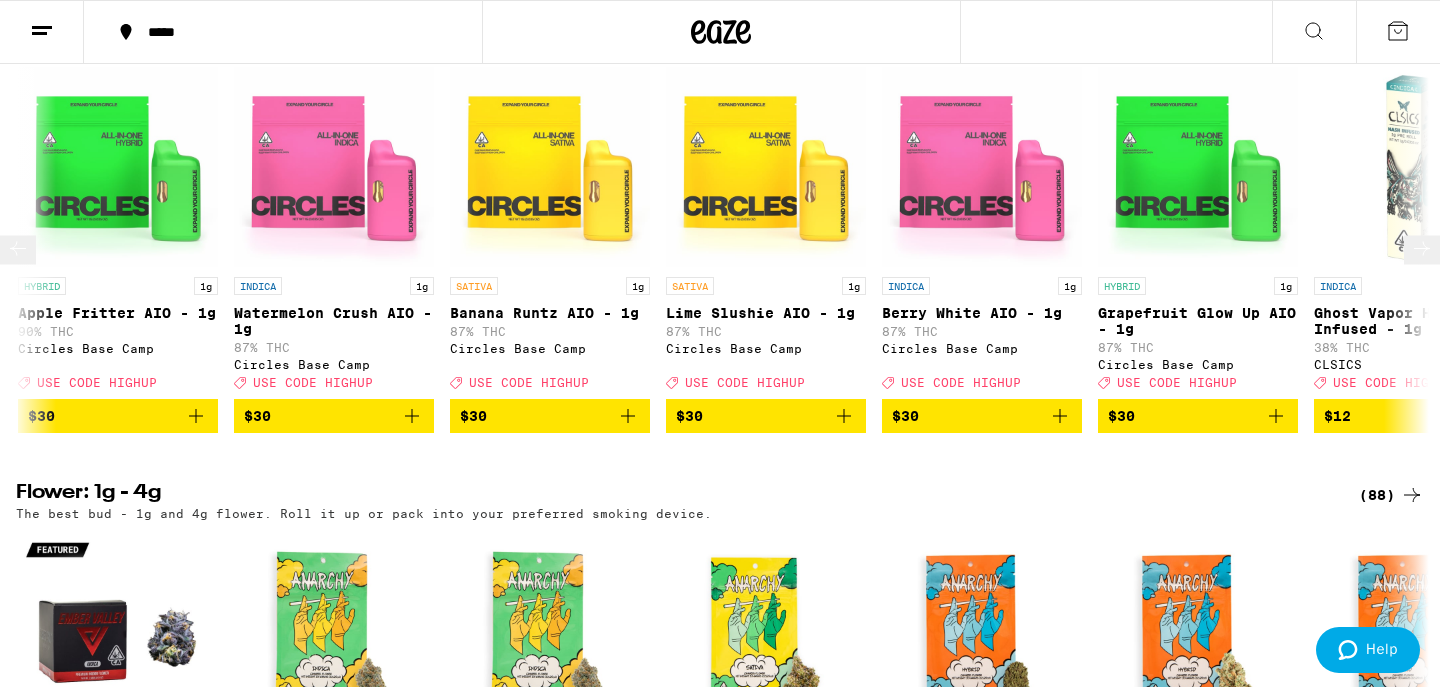 scroll, scrollTop: 0, scrollLeft: 11900, axis: horizontal 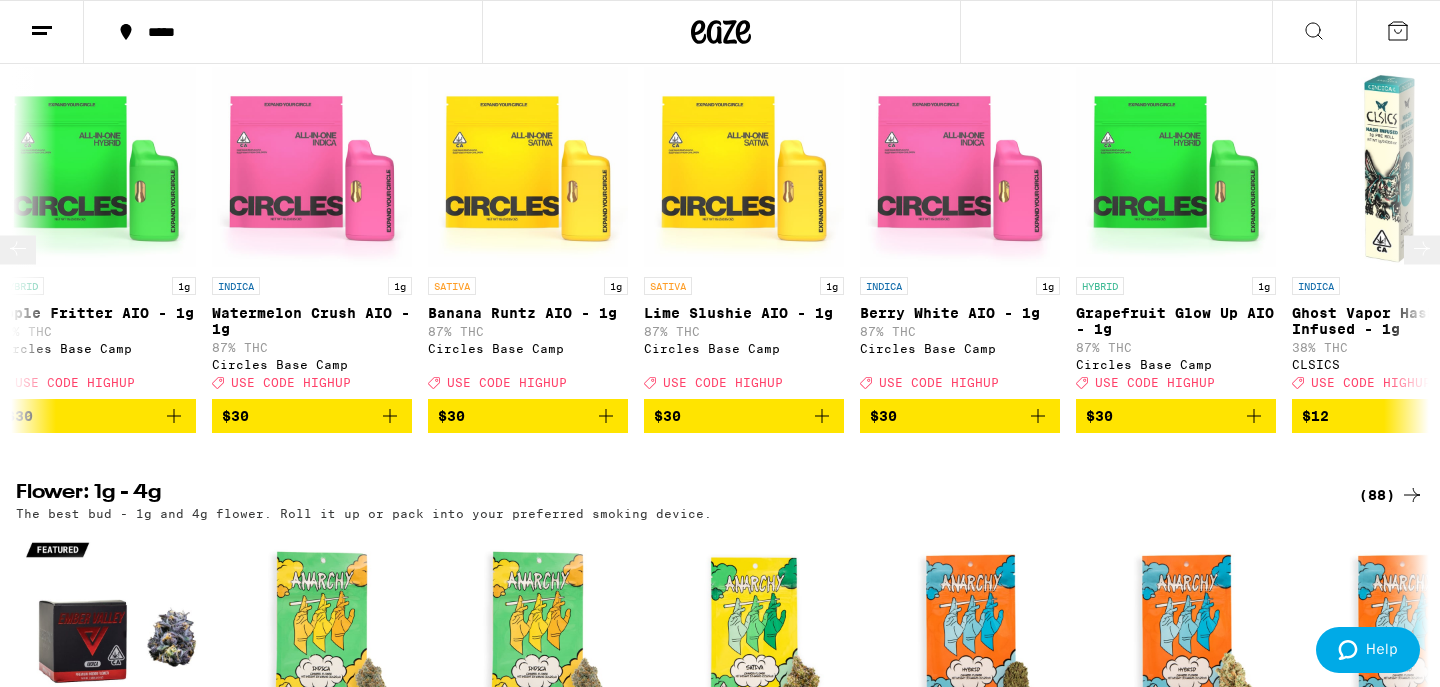 click at bounding box center (1422, 250) 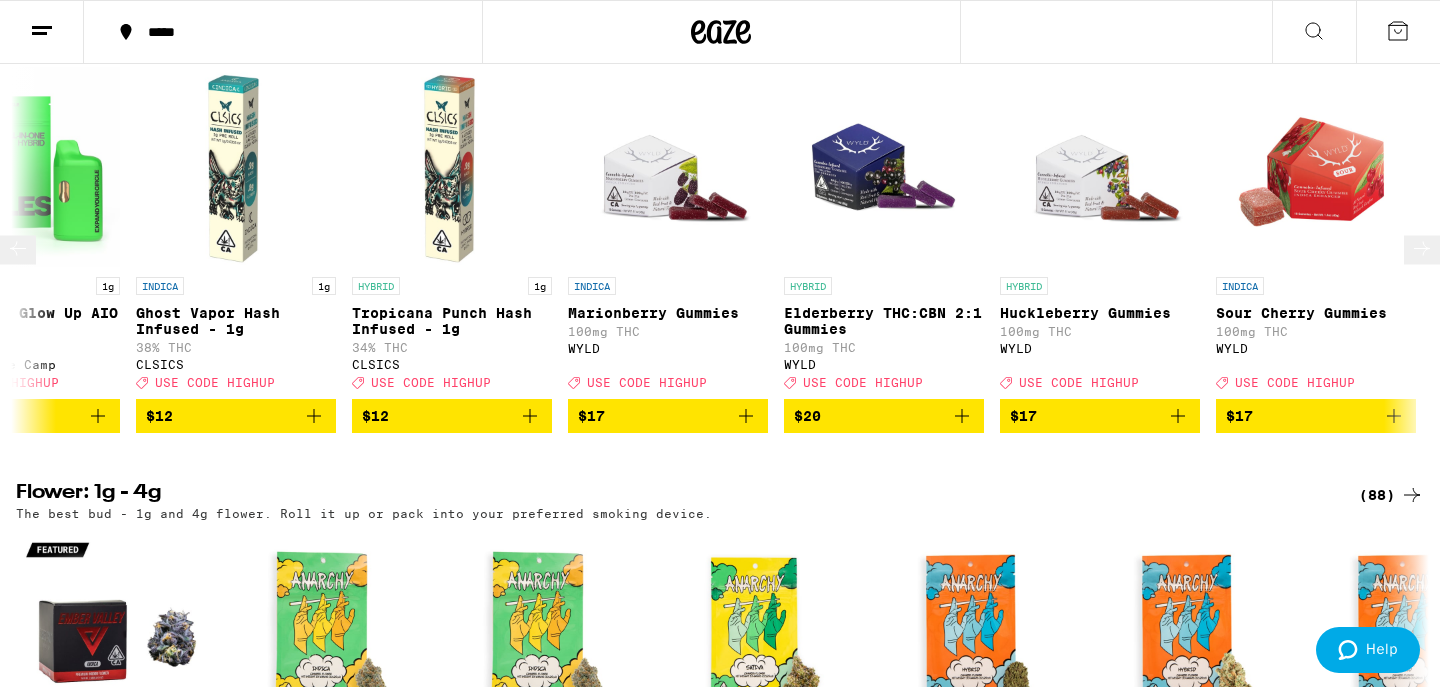scroll, scrollTop: 0, scrollLeft: 13090, axis: horizontal 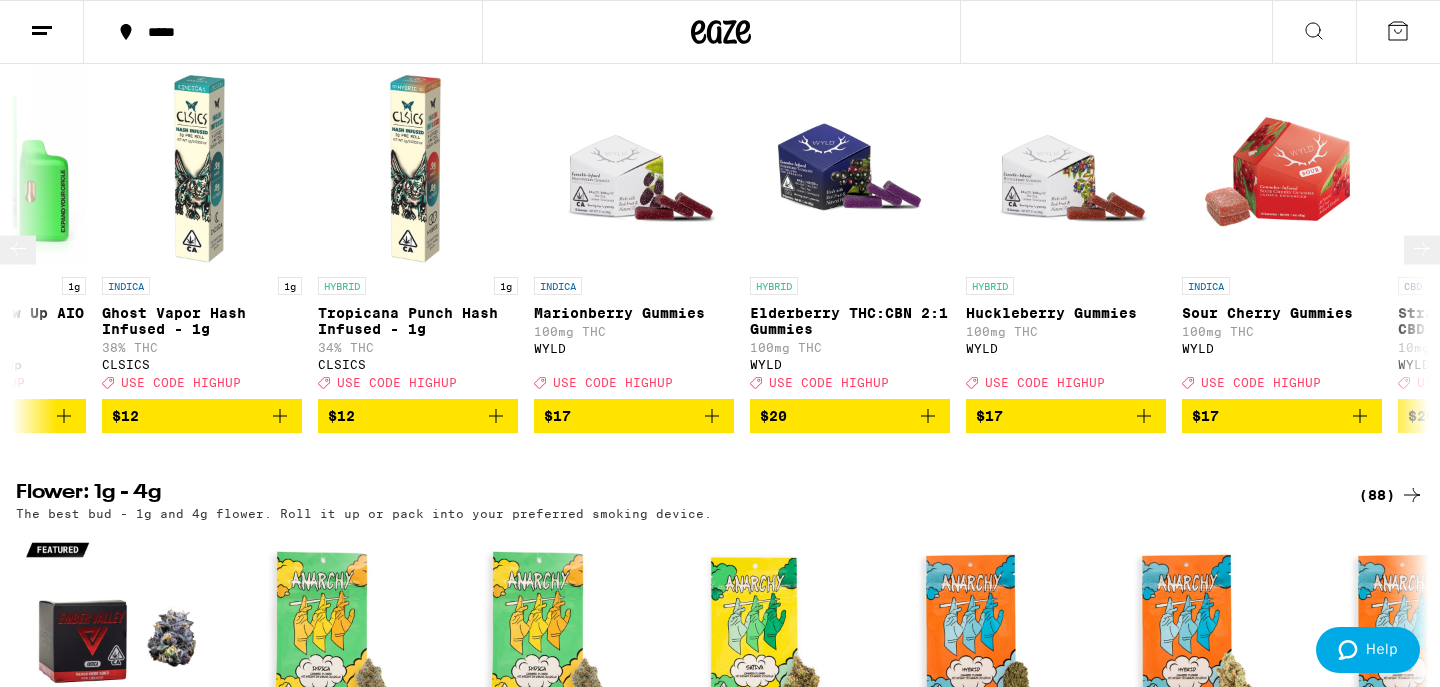 click at bounding box center (1422, 250) 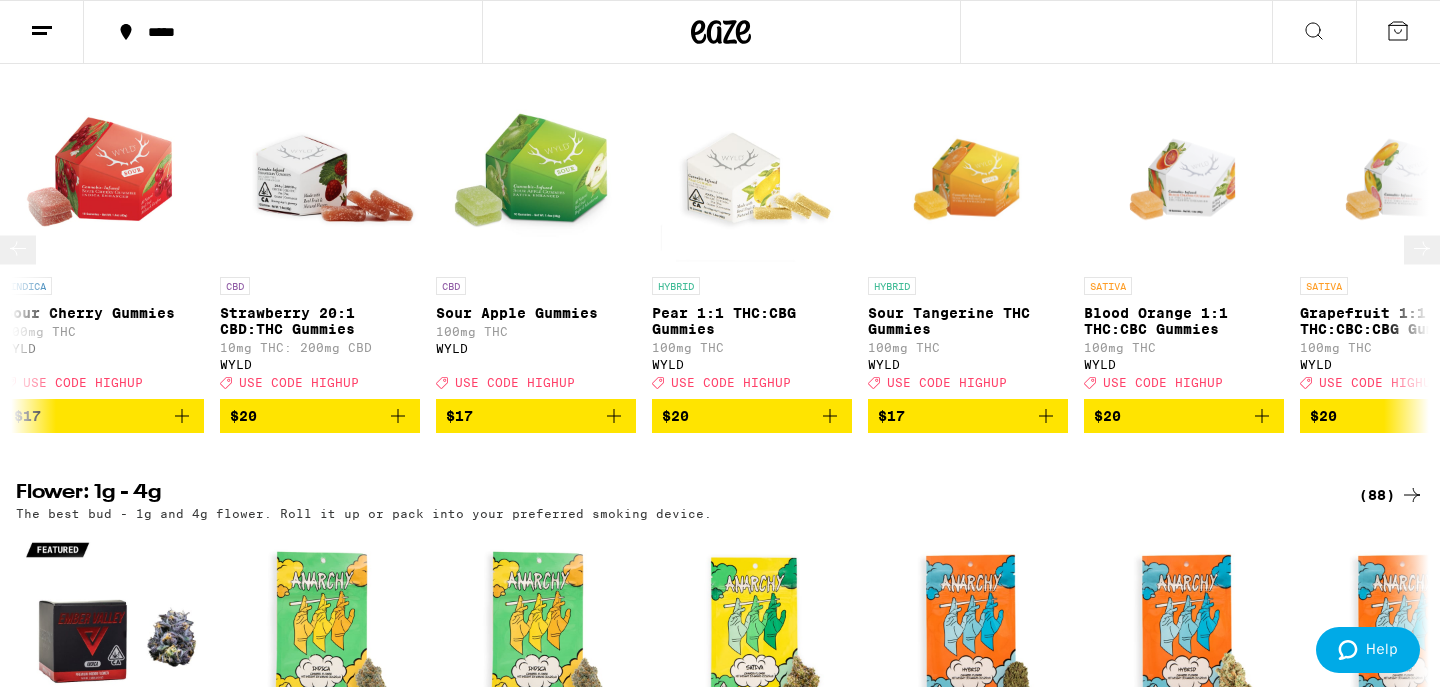 scroll, scrollTop: 0, scrollLeft: 14280, axis: horizontal 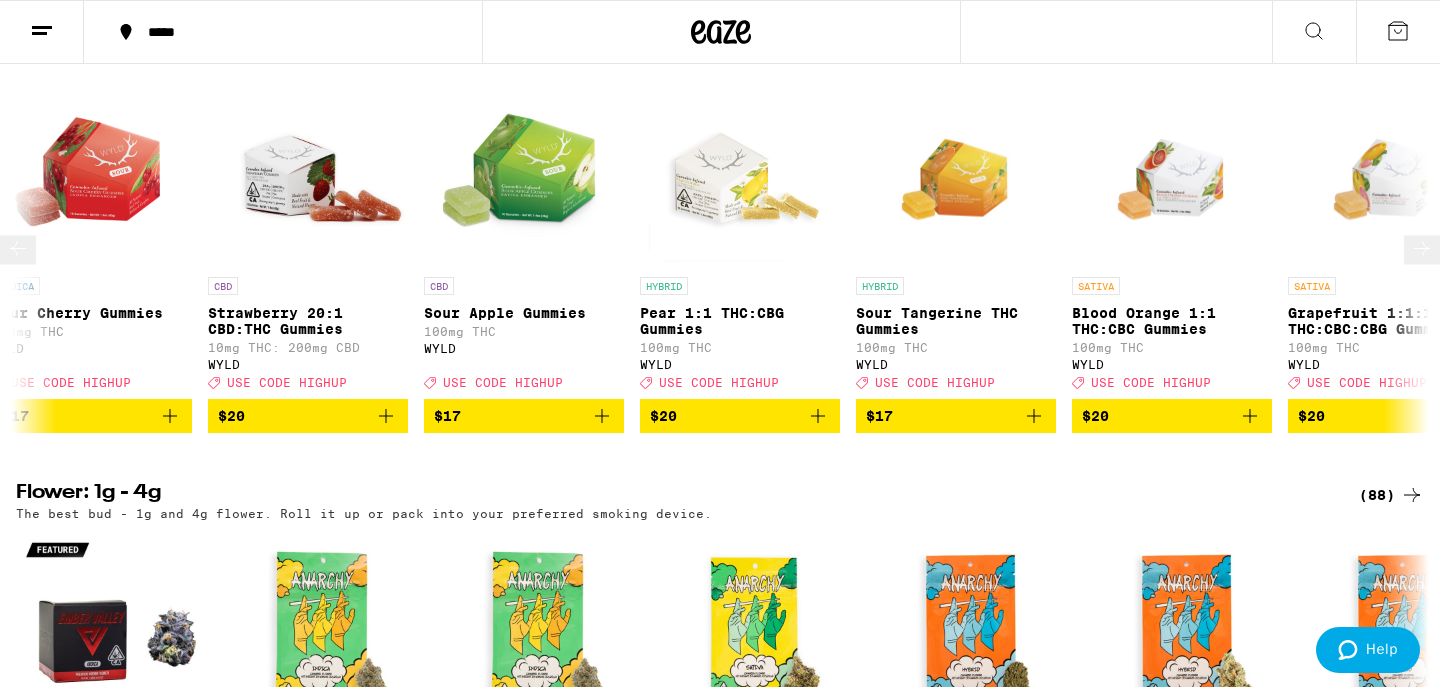 click at bounding box center (1422, 250) 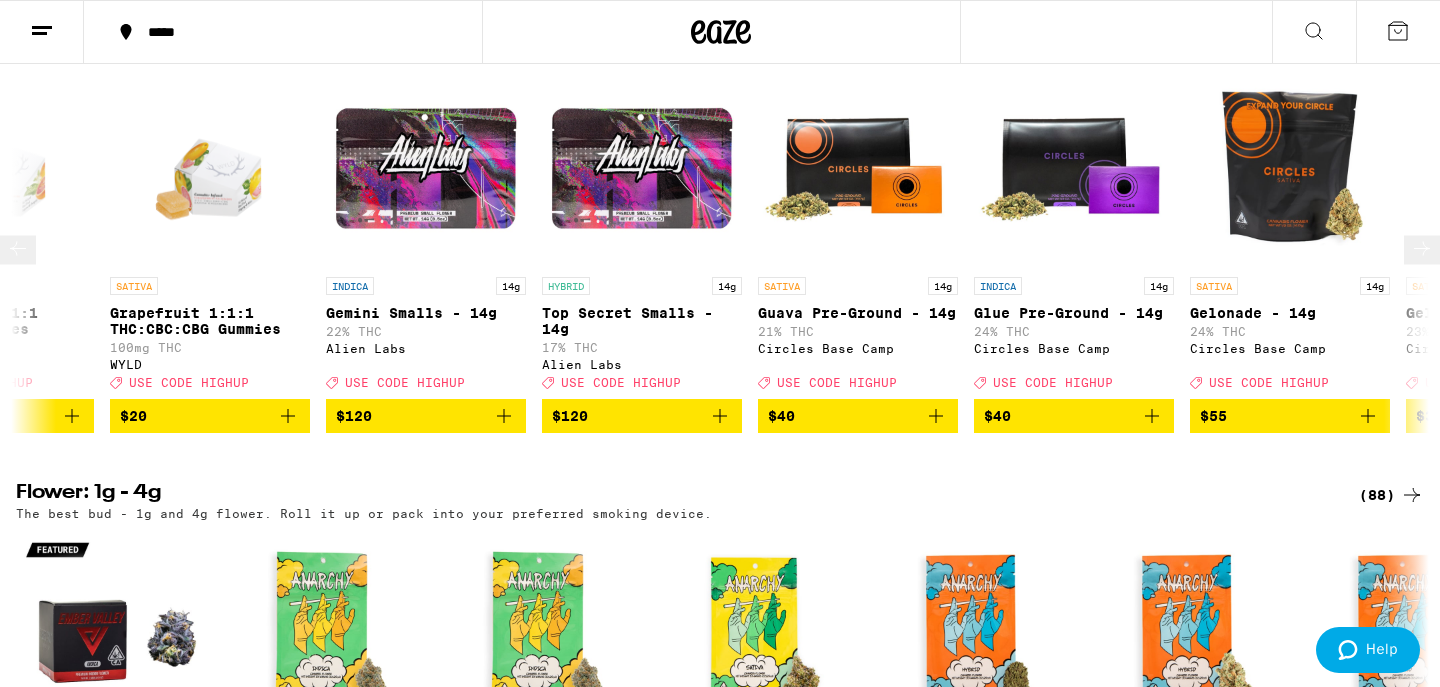 scroll, scrollTop: 0, scrollLeft: 15470, axis: horizontal 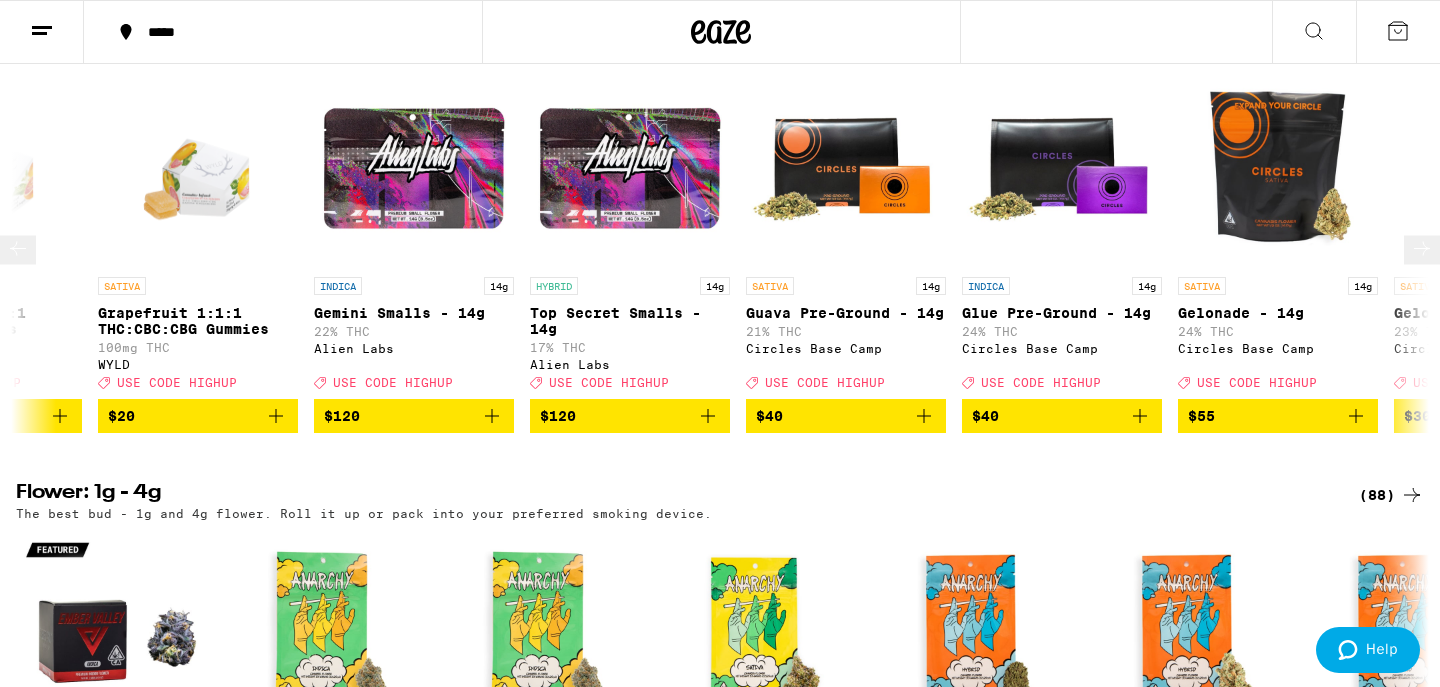 click at bounding box center [1422, 250] 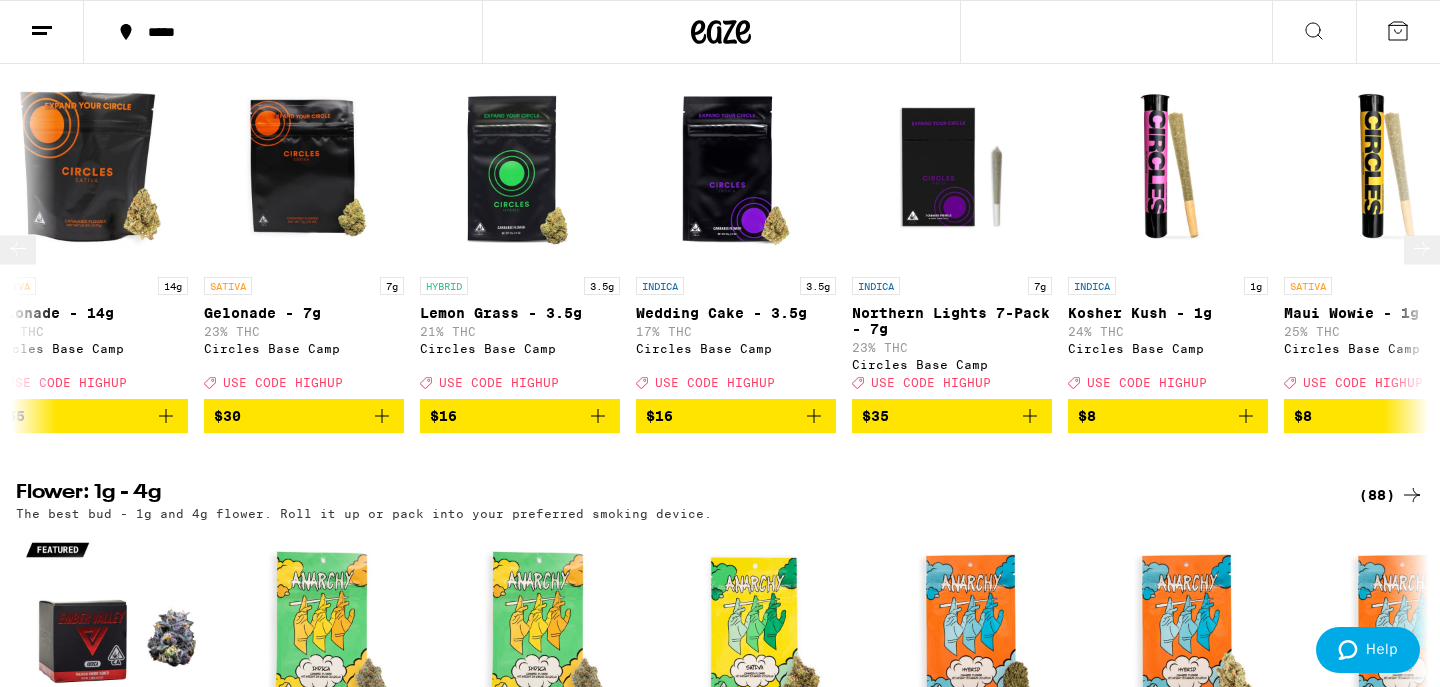 click at bounding box center (1422, 250) 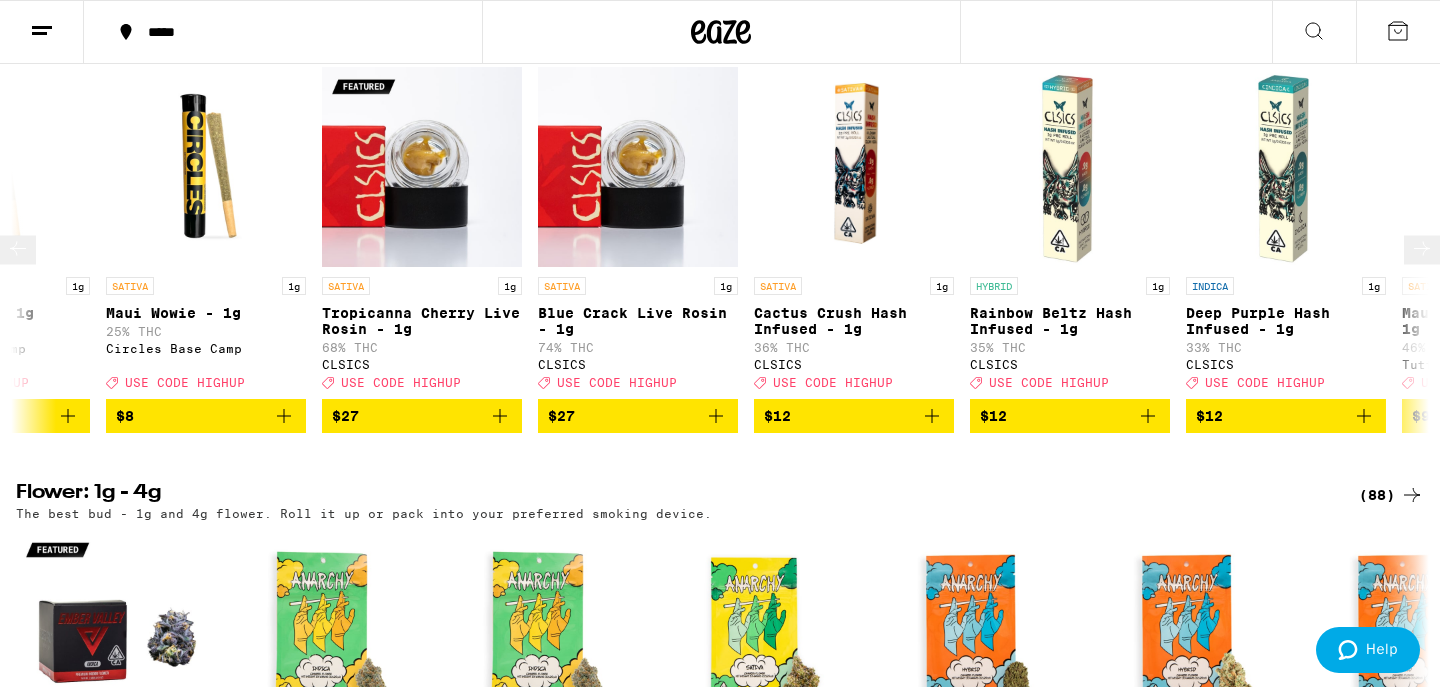 scroll, scrollTop: 0, scrollLeft: 17850, axis: horizontal 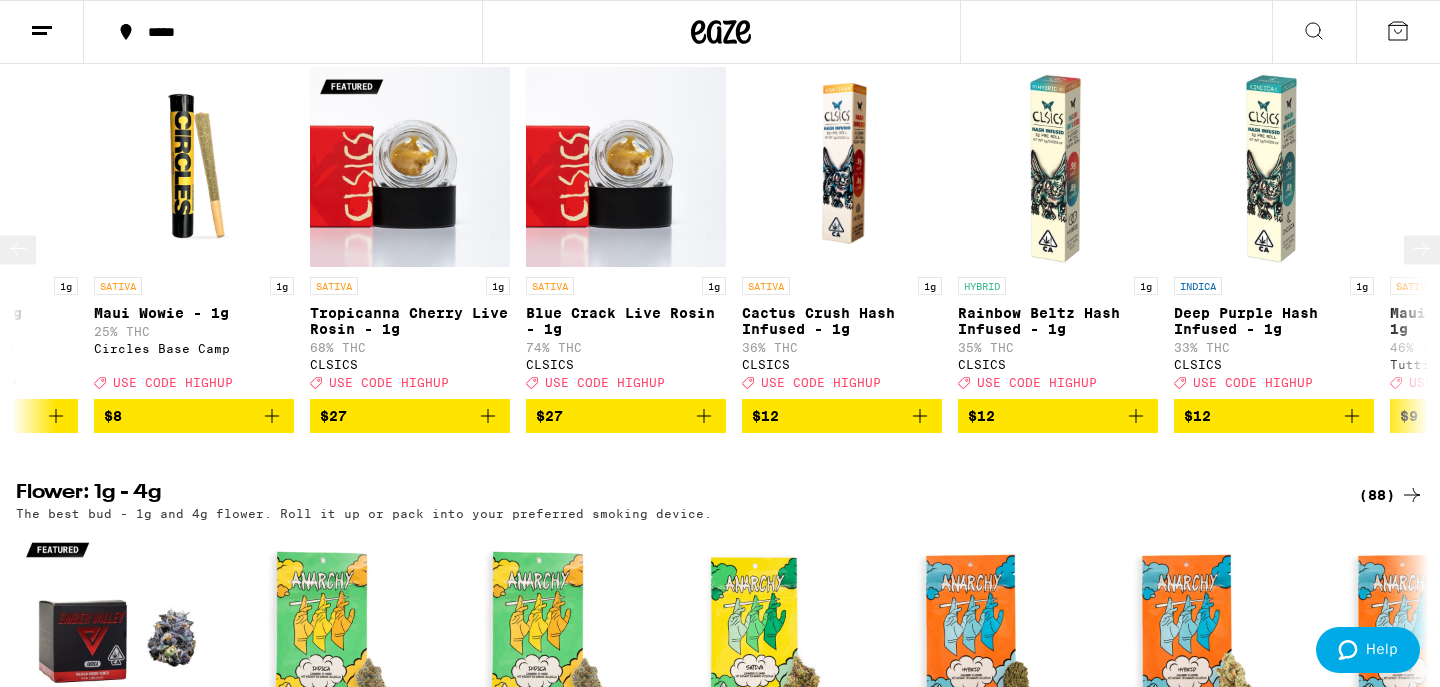 click at bounding box center (1422, 250) 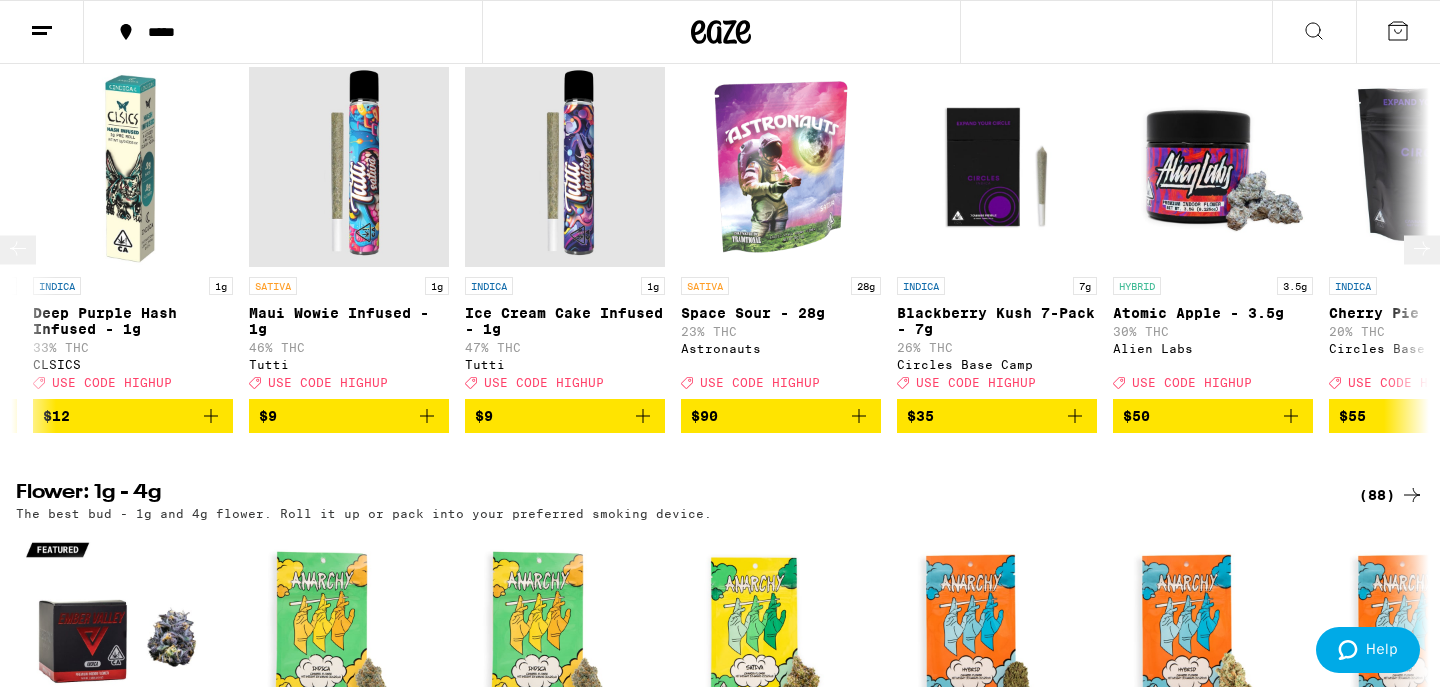 scroll, scrollTop: 0, scrollLeft: 19040, axis: horizontal 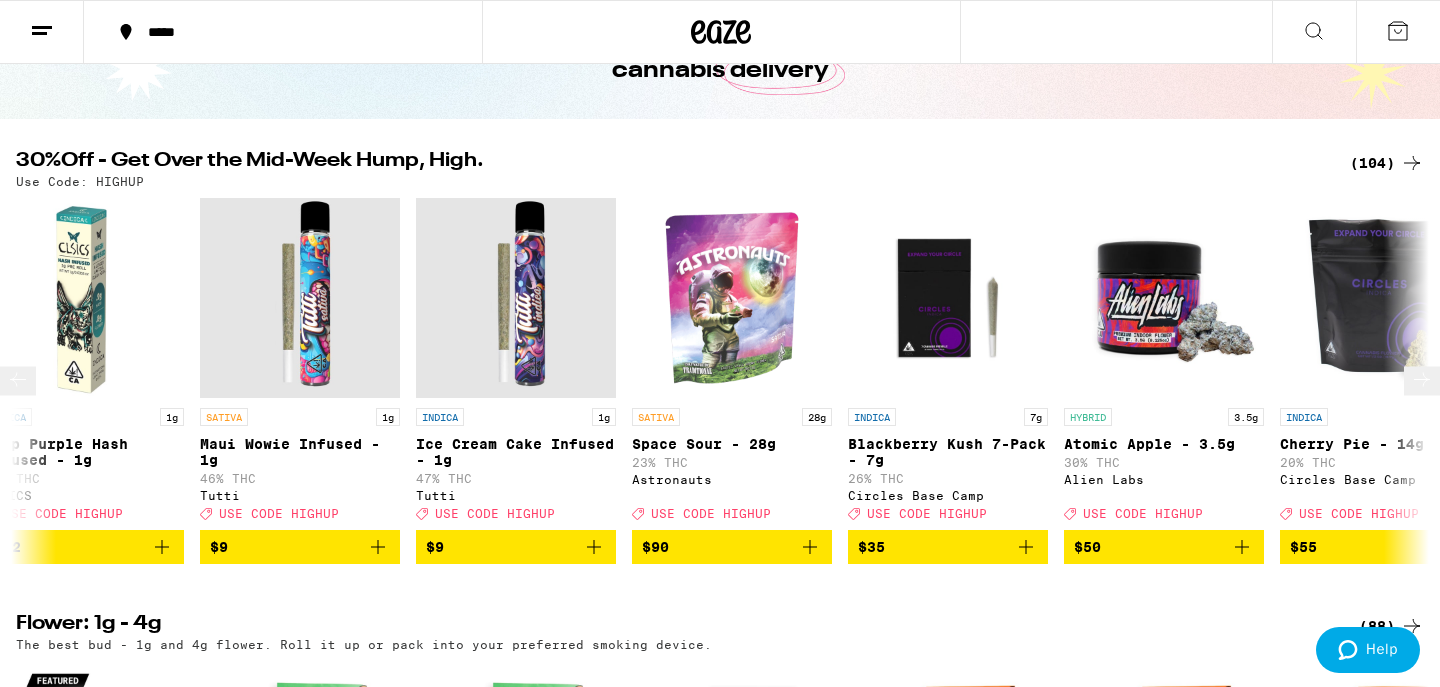 click at bounding box center (1422, 381) 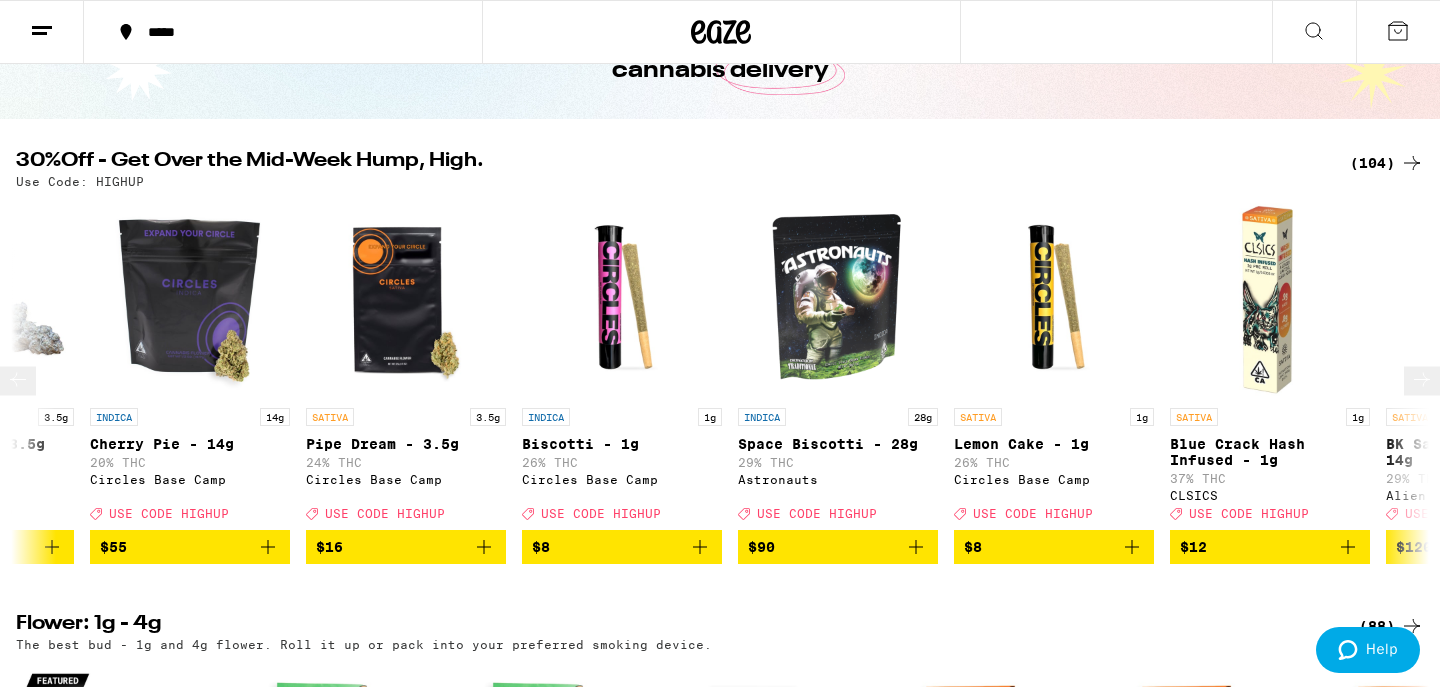 click at bounding box center (1422, 381) 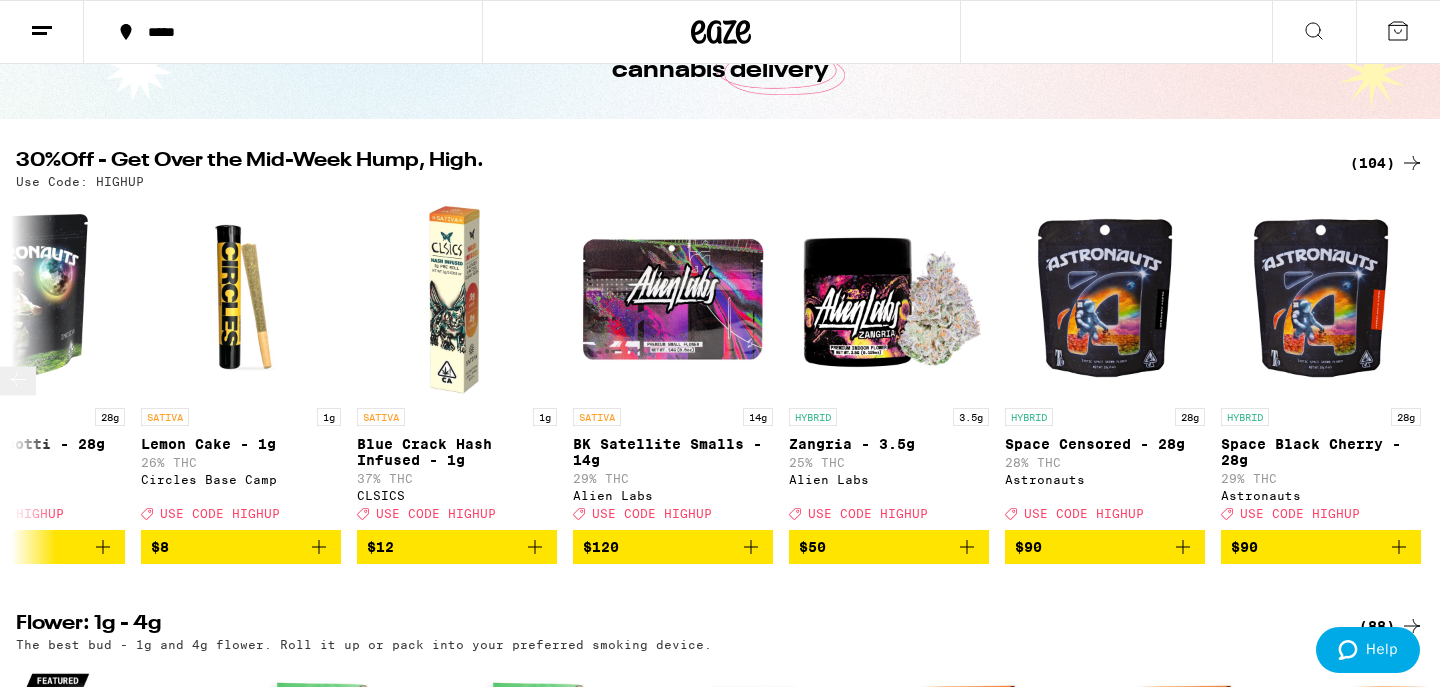 scroll, scrollTop: 0, scrollLeft: 21056, axis: horizontal 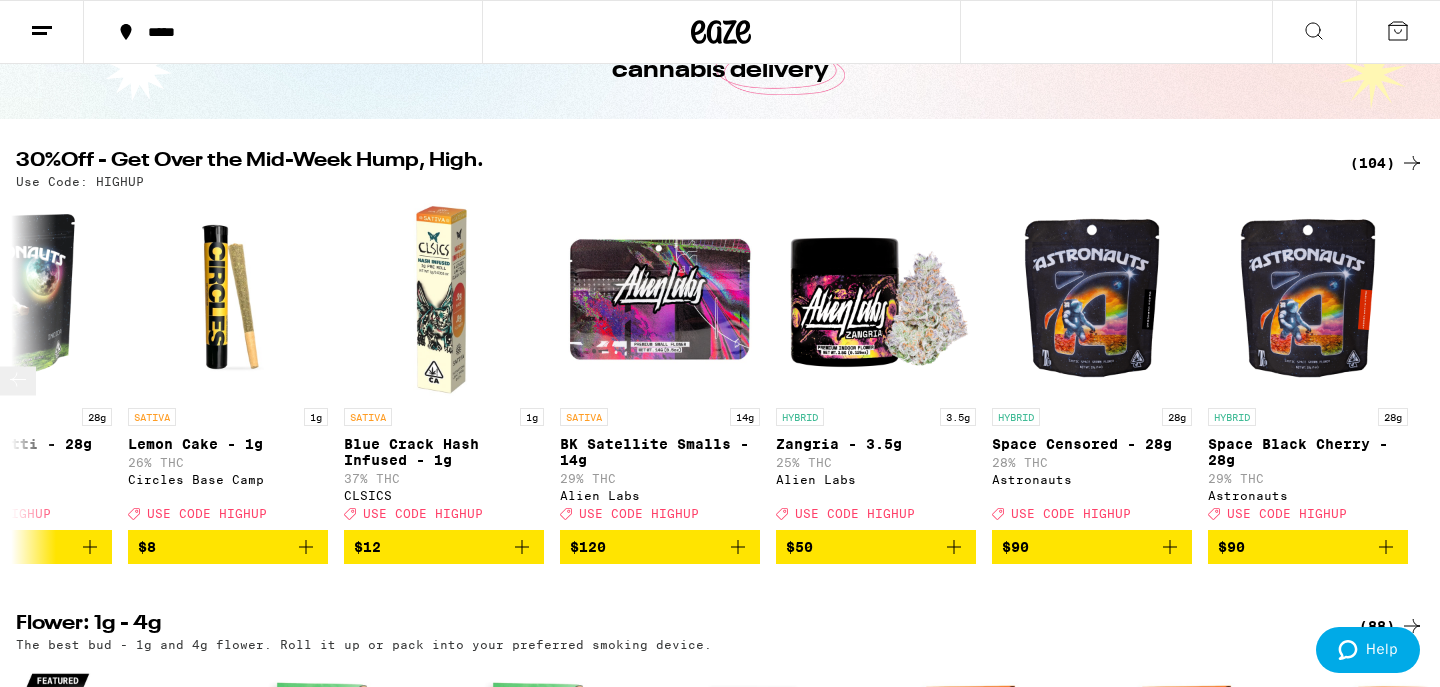 click 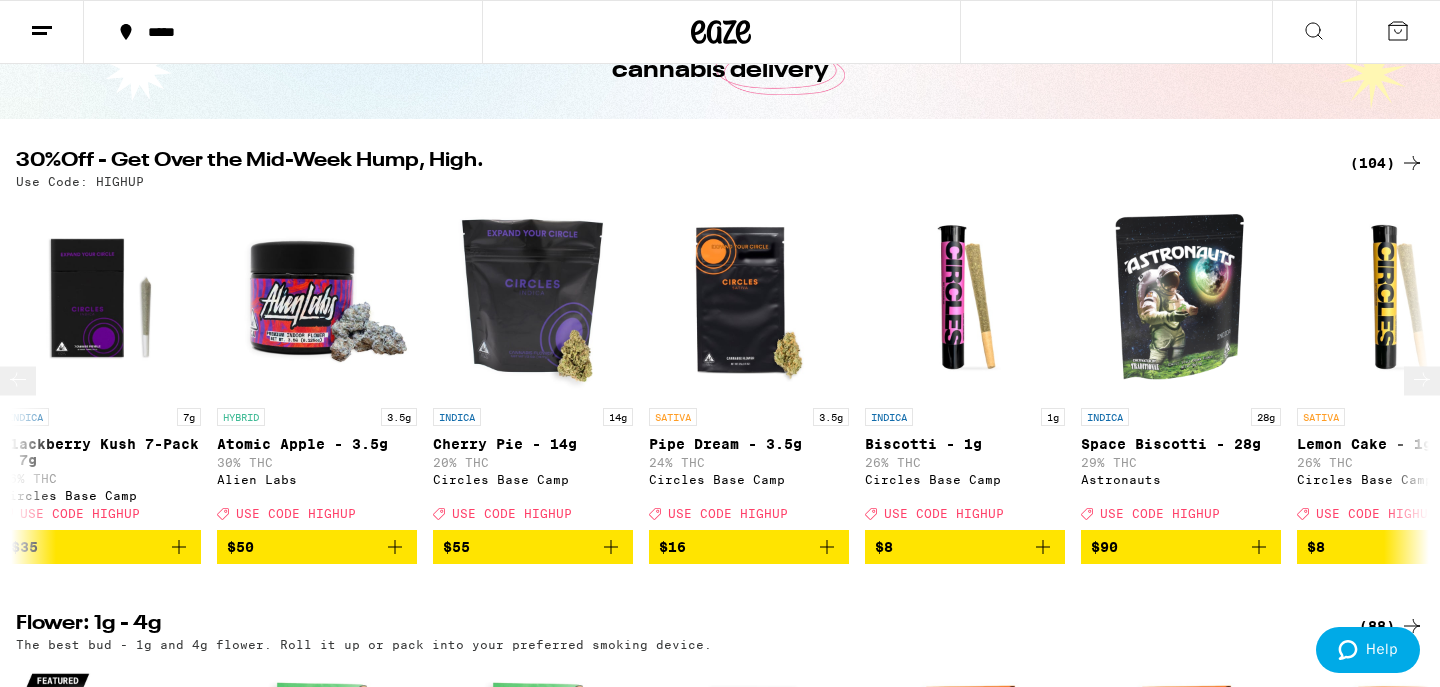 scroll, scrollTop: 0, scrollLeft: 19866, axis: horizontal 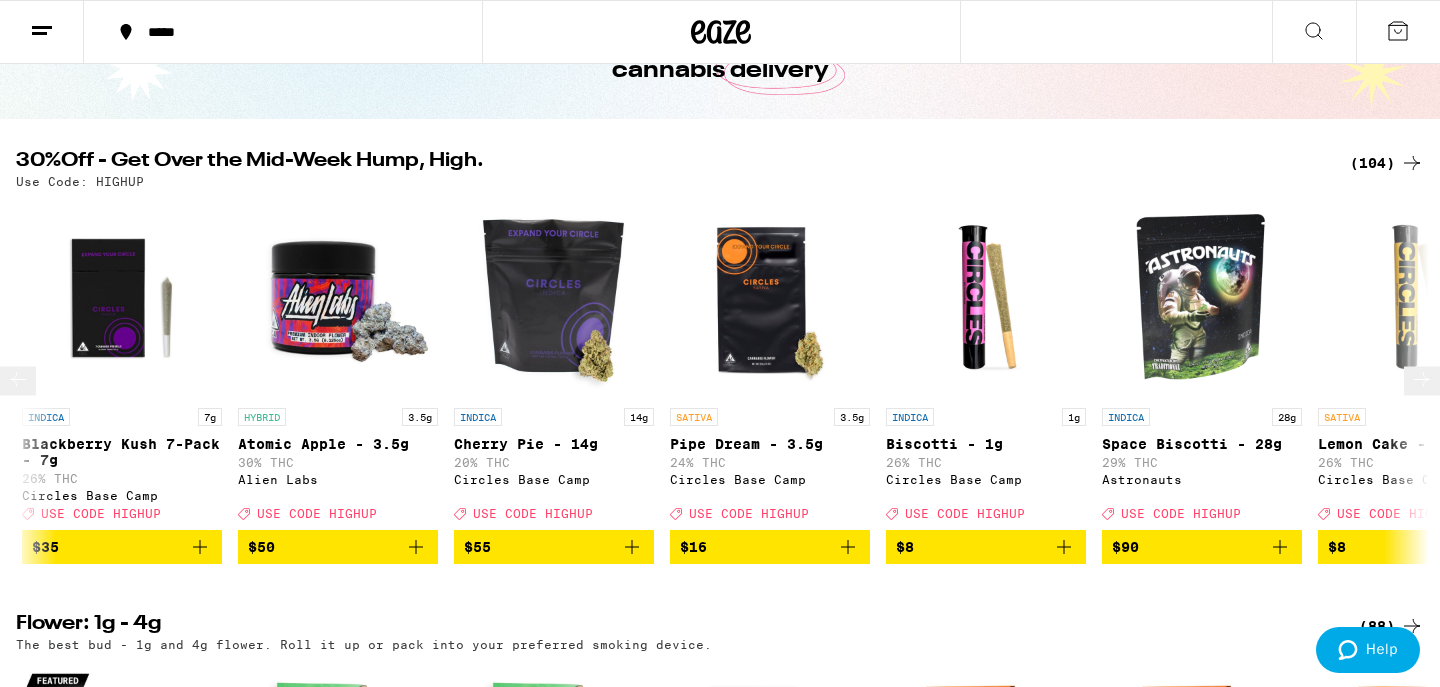 click 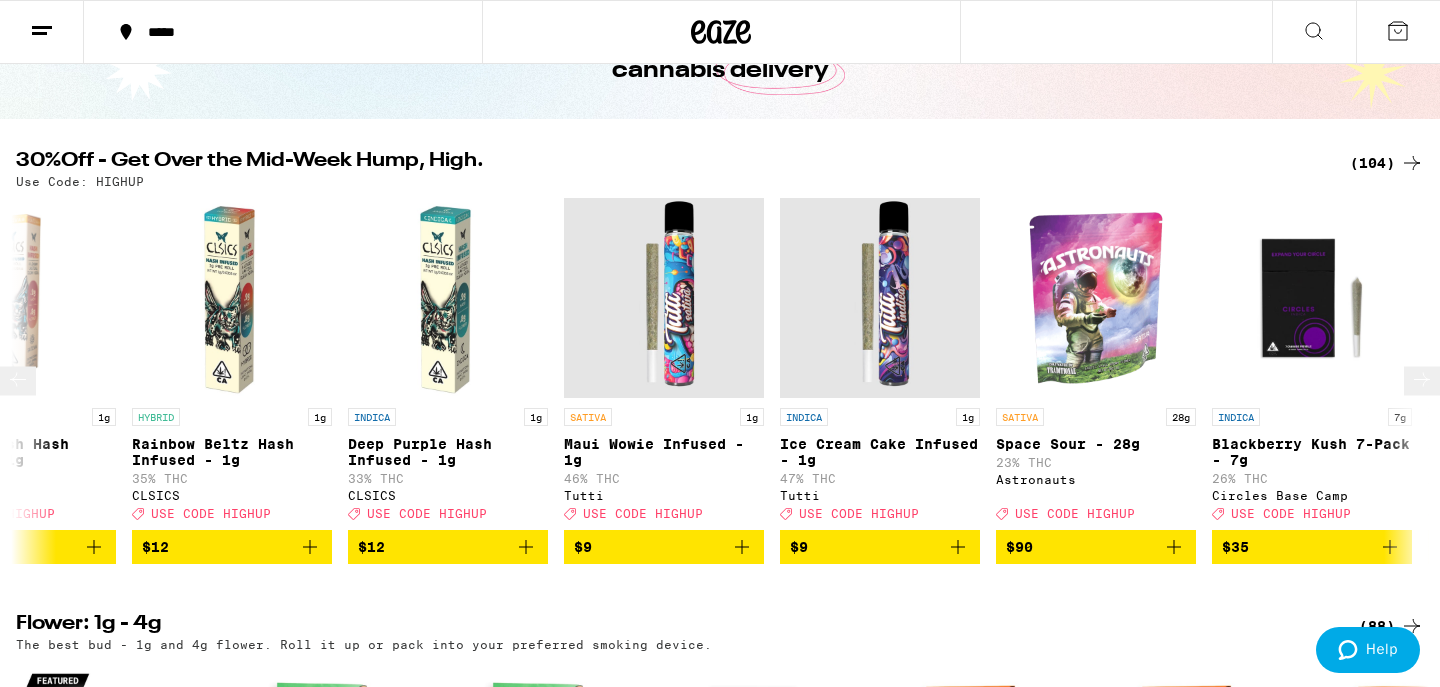click 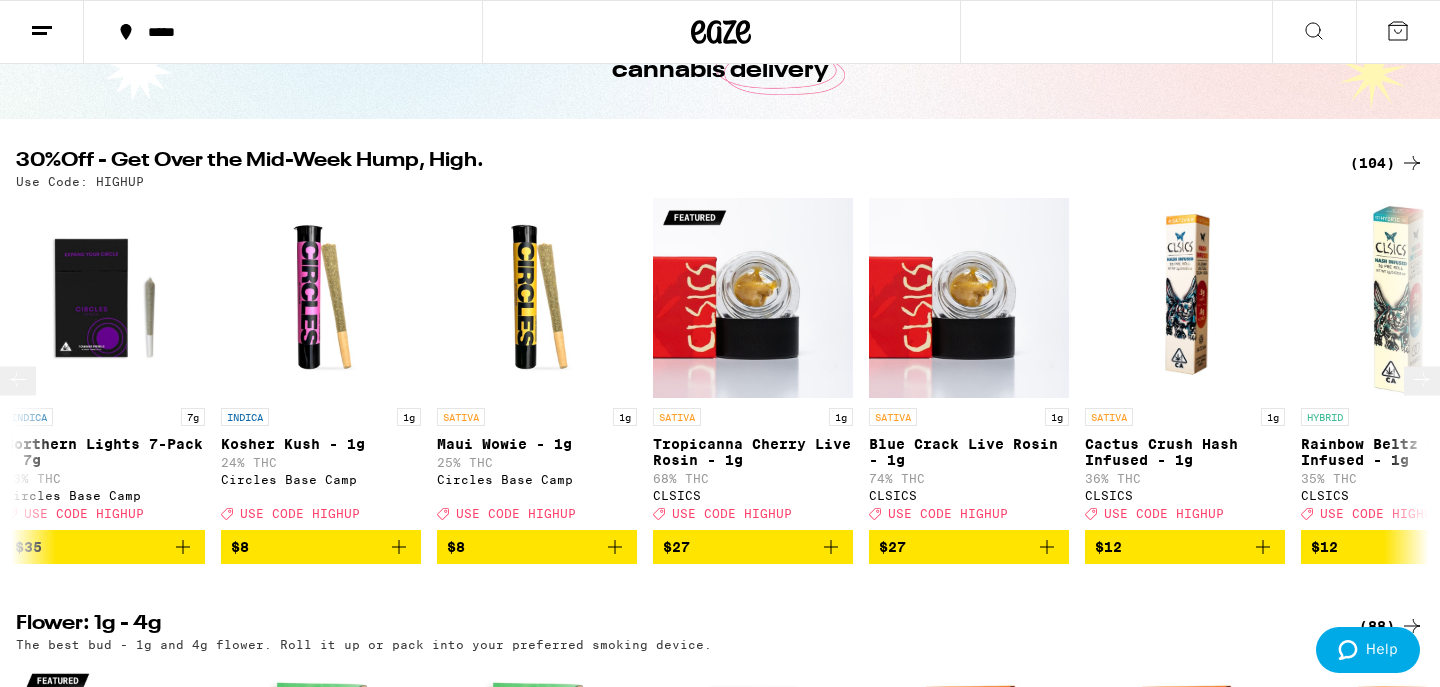 scroll, scrollTop: 0, scrollLeft: 17486, axis: horizontal 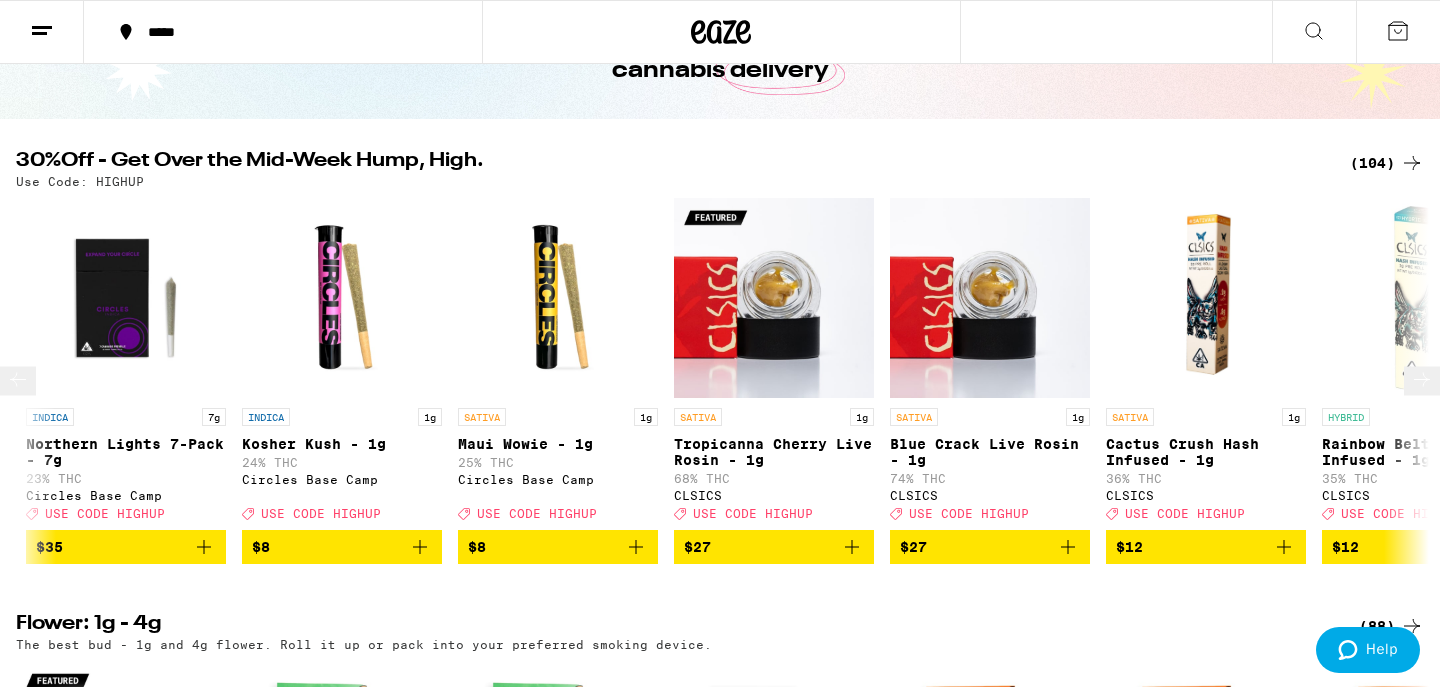 click 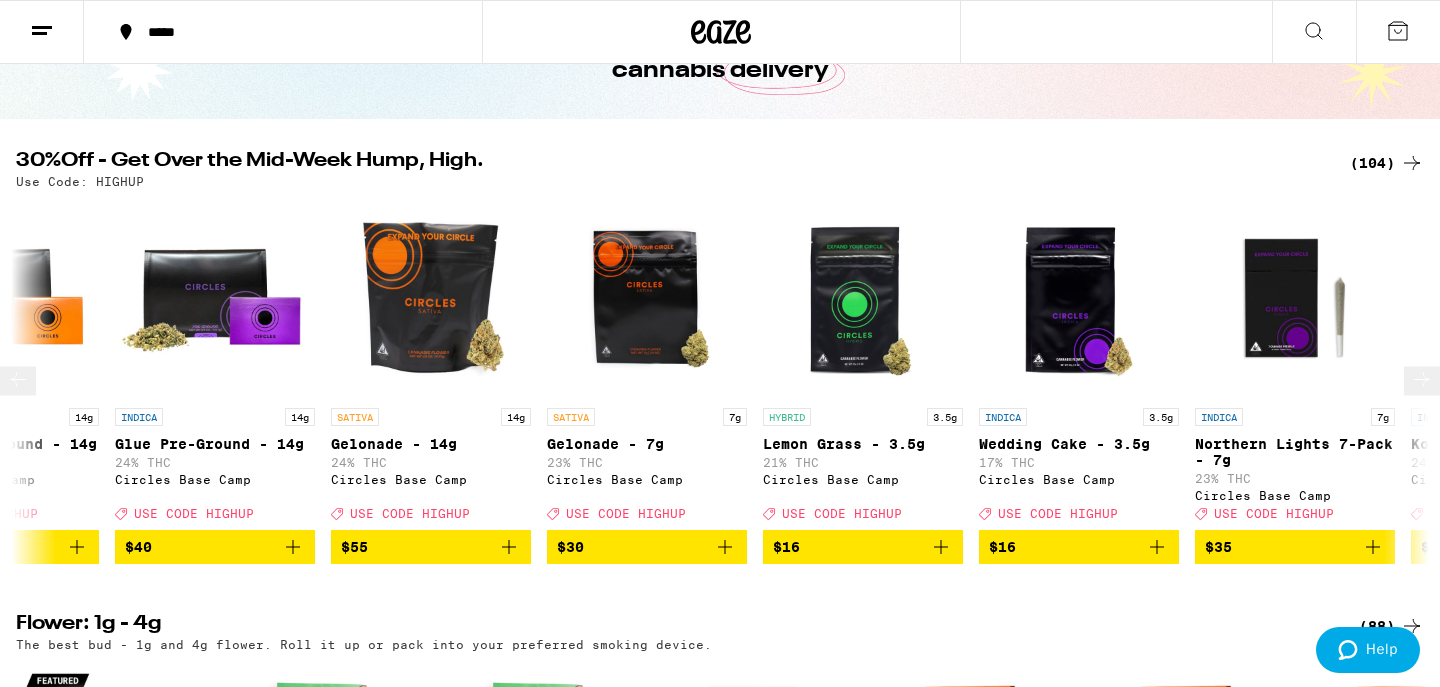 scroll, scrollTop: 0, scrollLeft: 16296, axis: horizontal 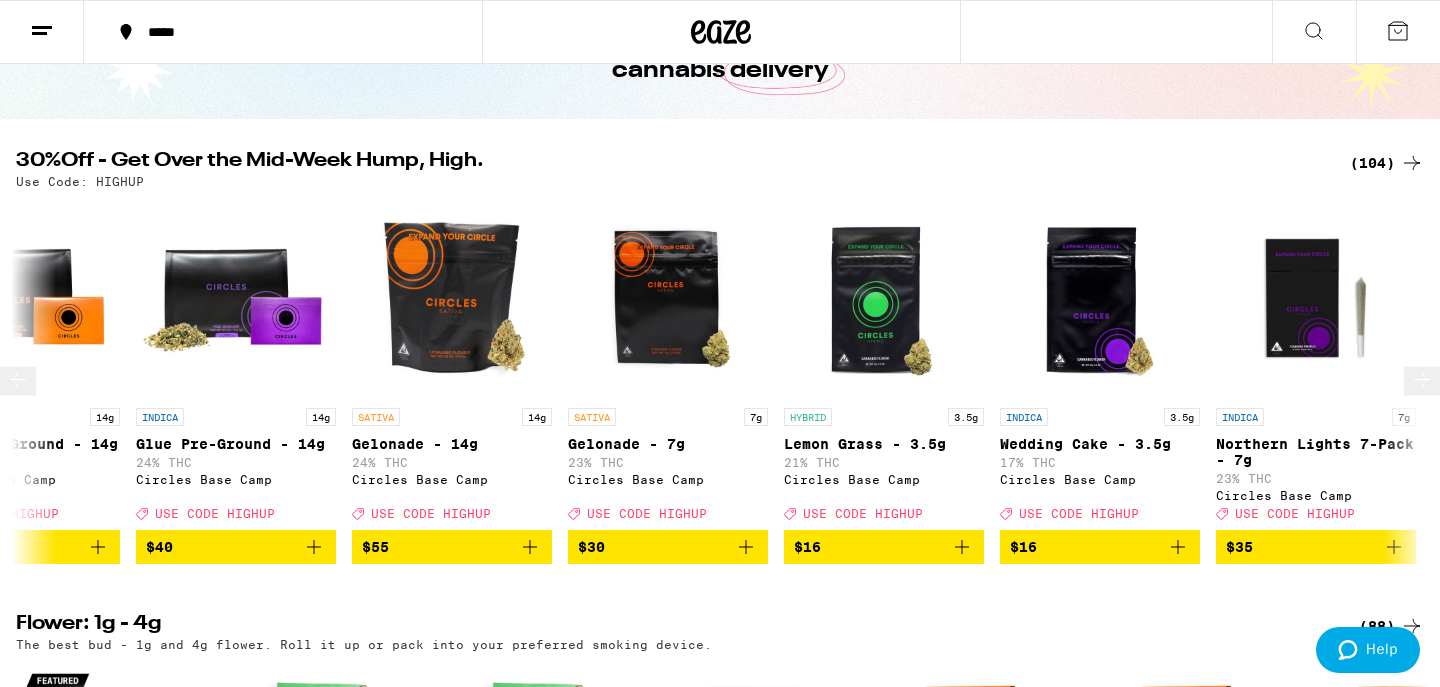 click 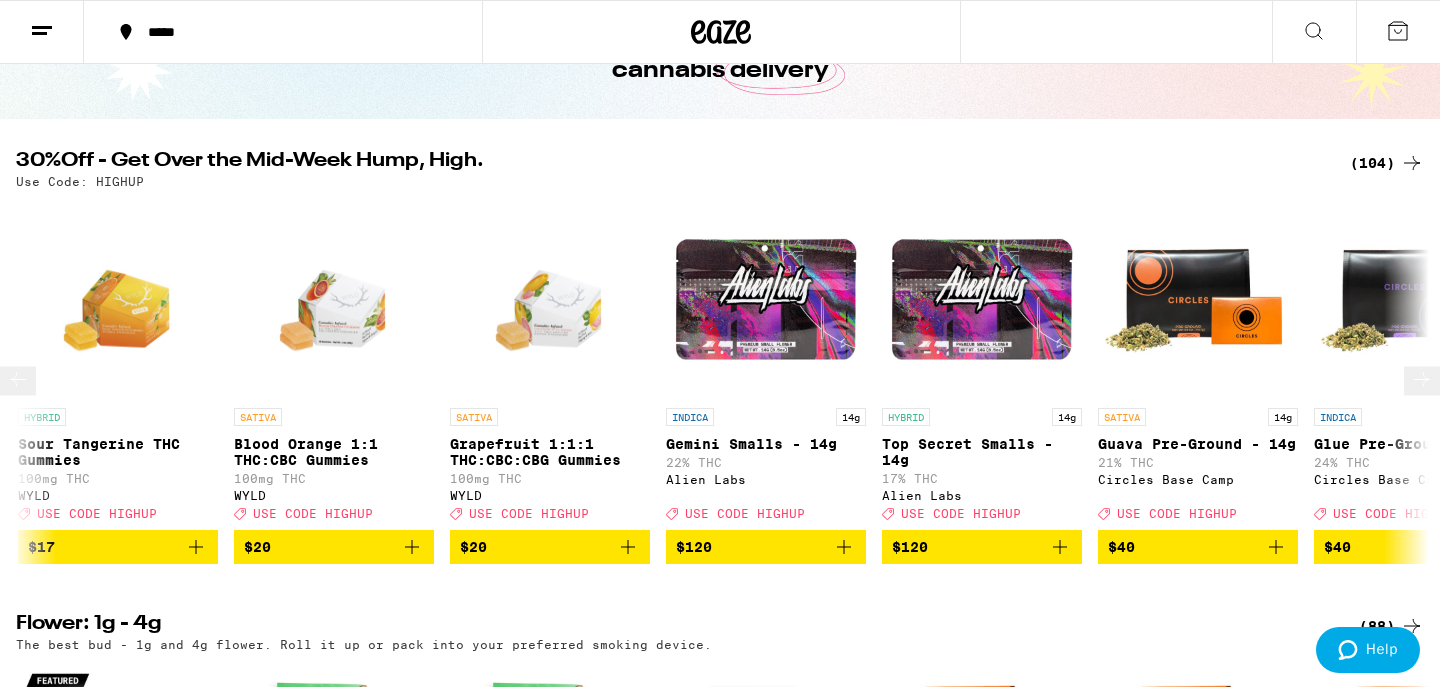 scroll, scrollTop: 0, scrollLeft: 15106, axis: horizontal 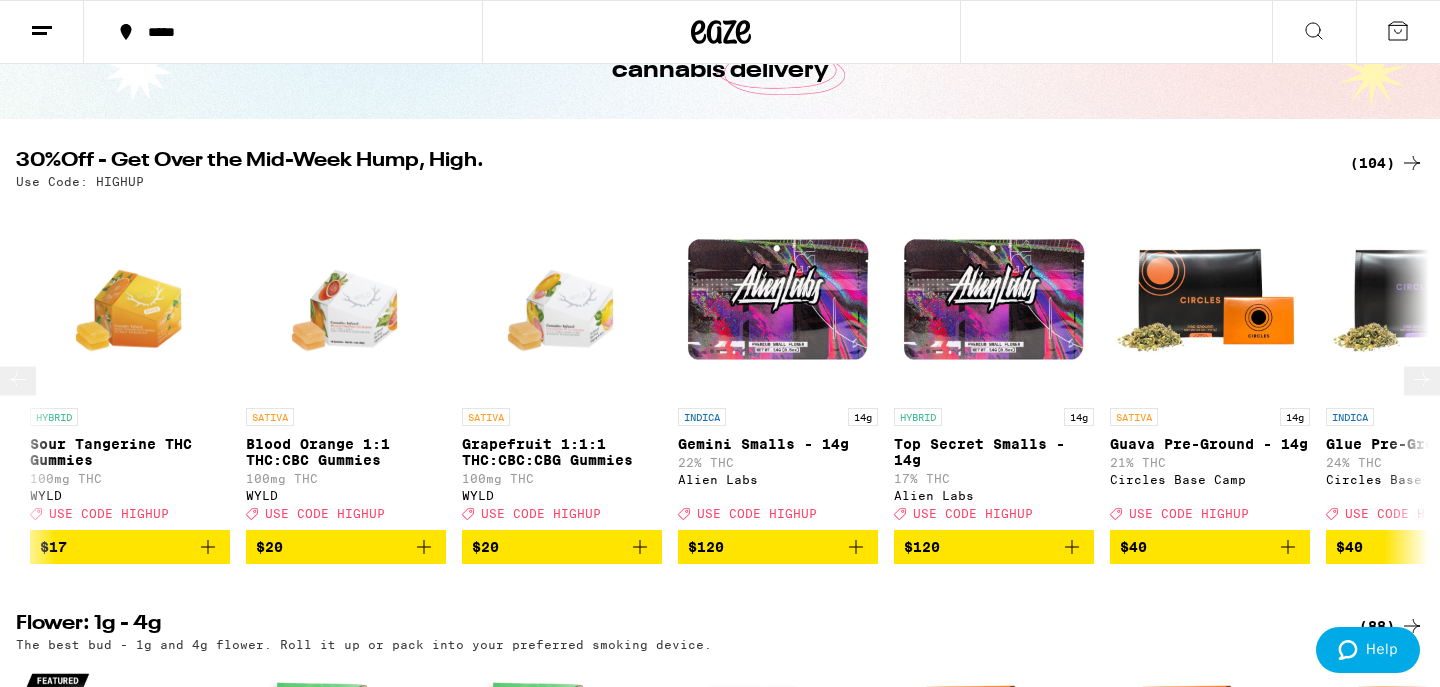 click 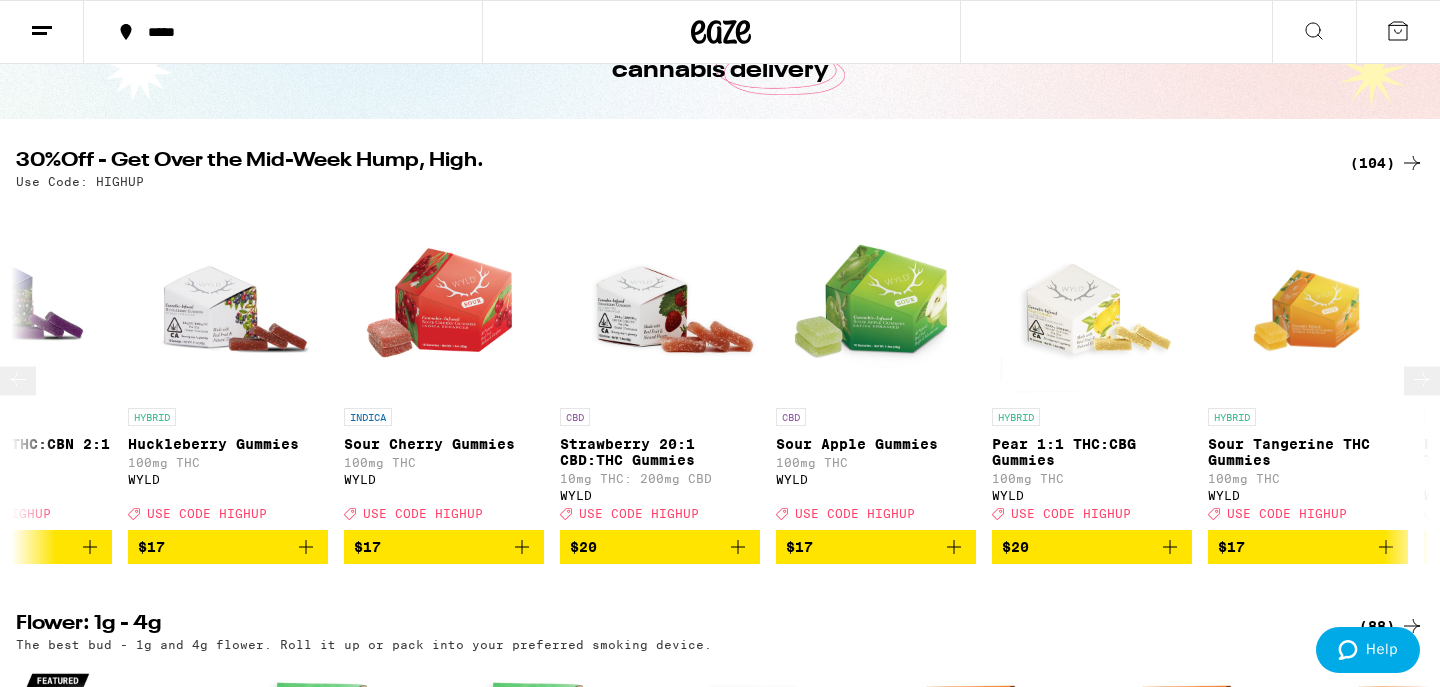 scroll, scrollTop: 0, scrollLeft: 13916, axis: horizontal 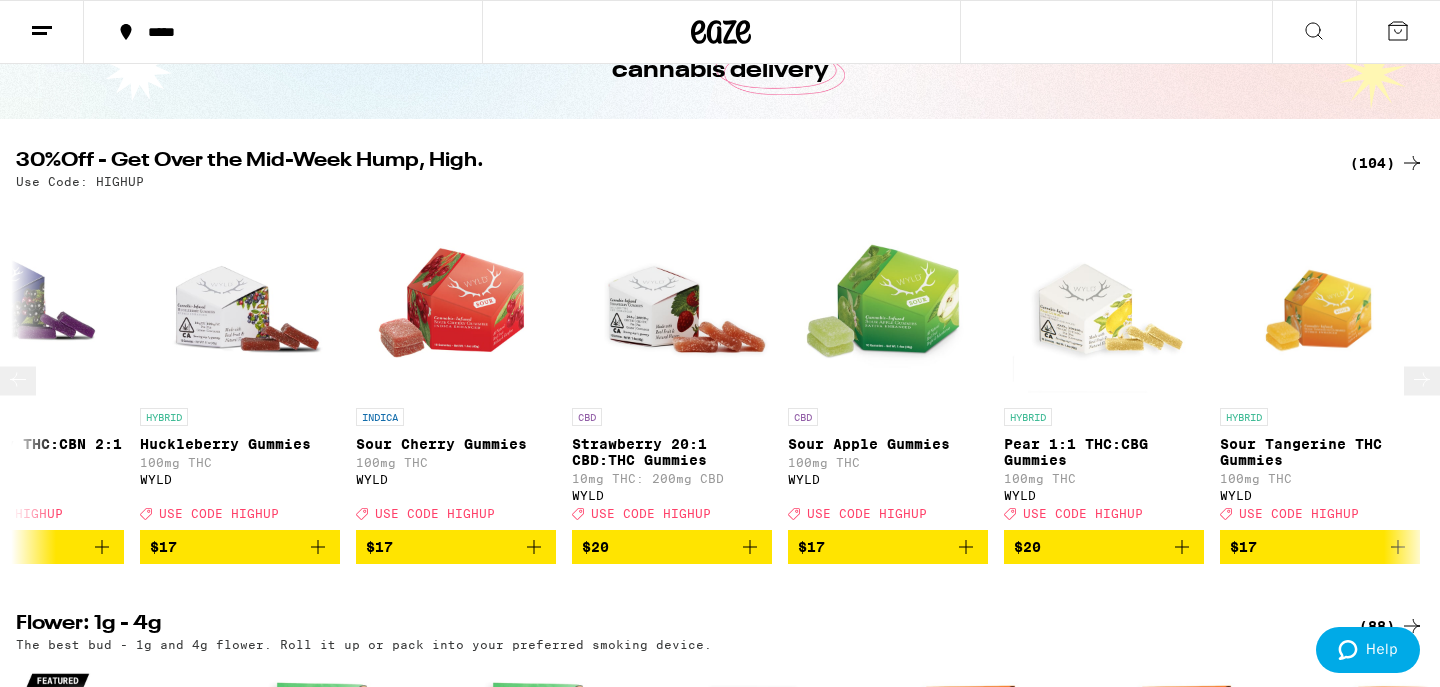 click on "Huckleberry Gummies" at bounding box center (240, 444) 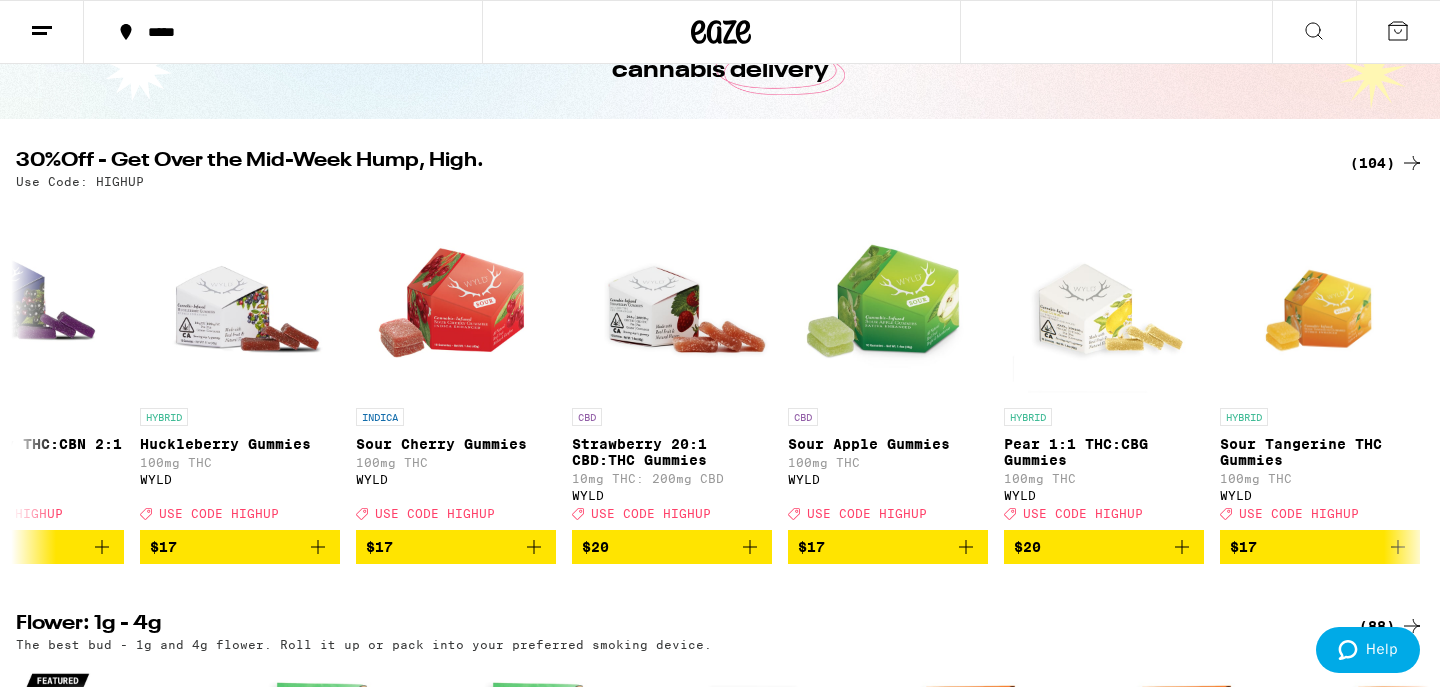 click on "Add To Bag $17" at bounding box center (68, 8119) 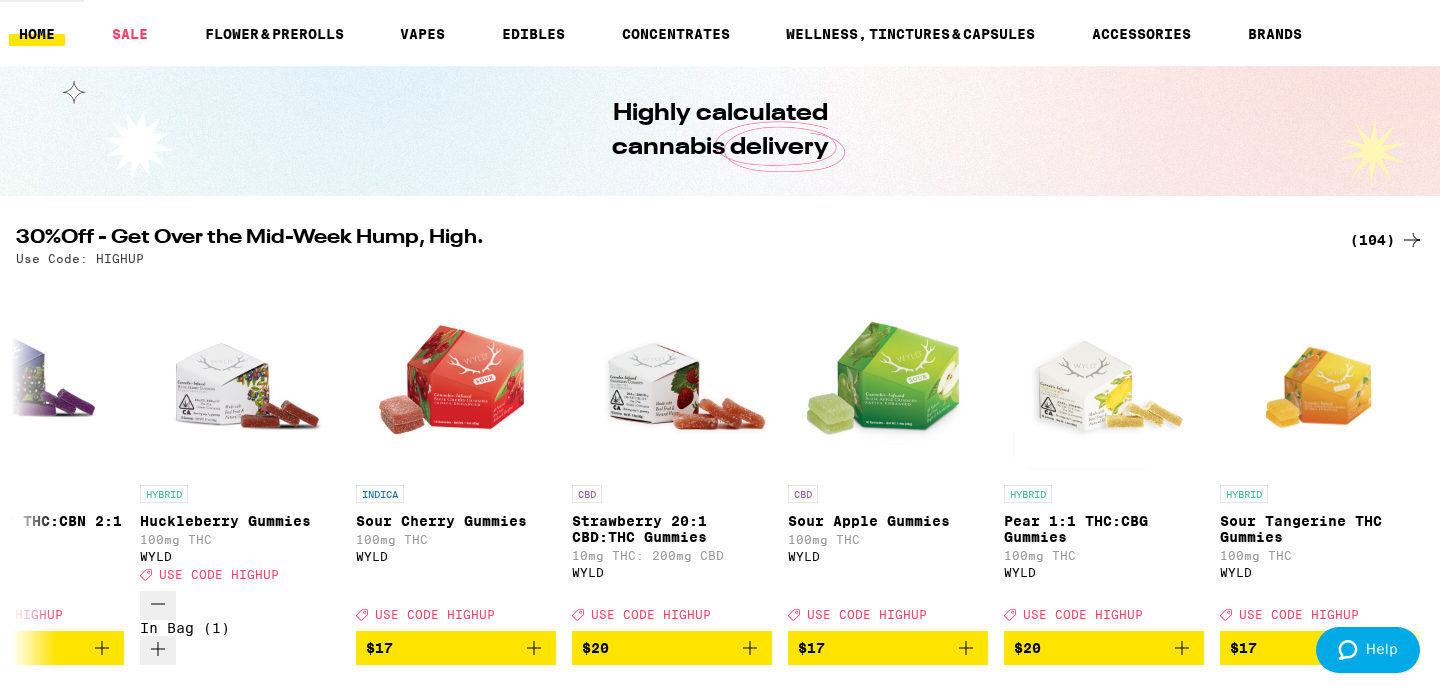 scroll, scrollTop: 203, scrollLeft: 0, axis: vertical 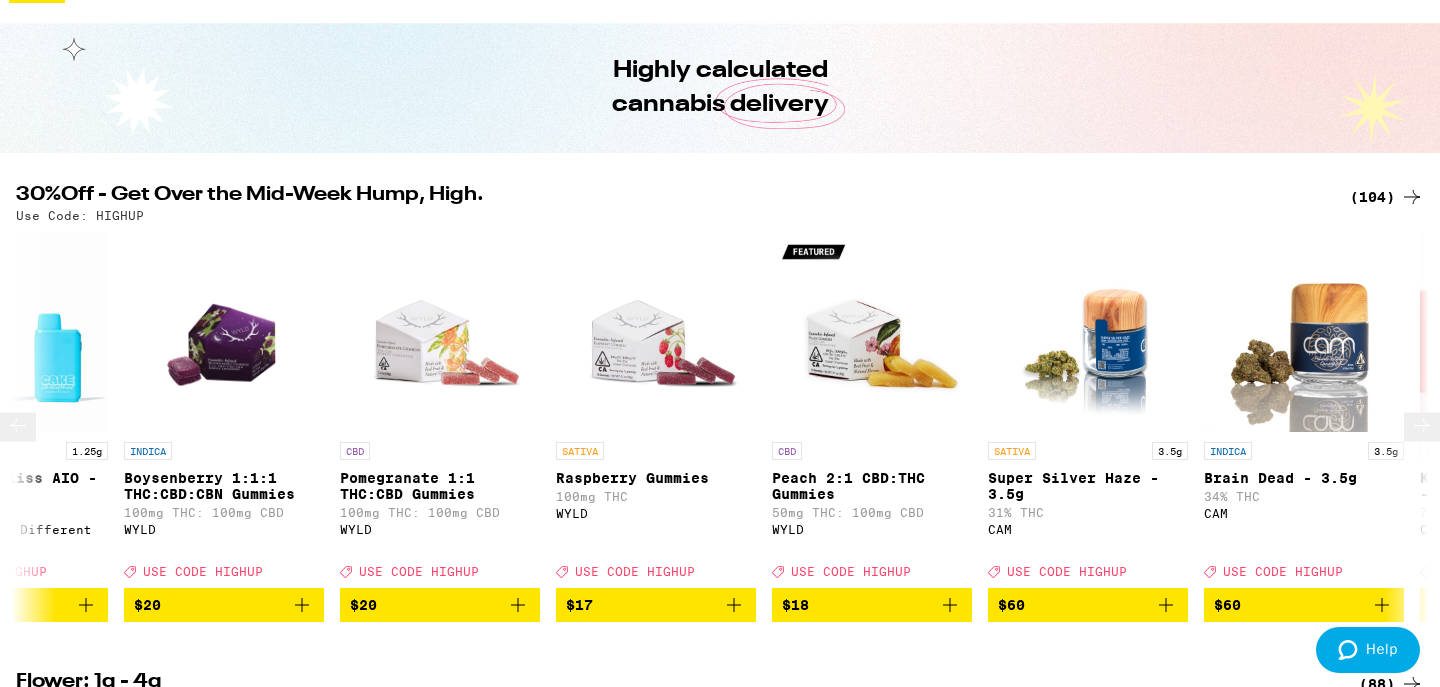 click on "SATIVA Raspberry Gummies 100mg THC WYLD Deal Created with Sketch. USE CODE HIGHUP" at bounding box center [656, 510] 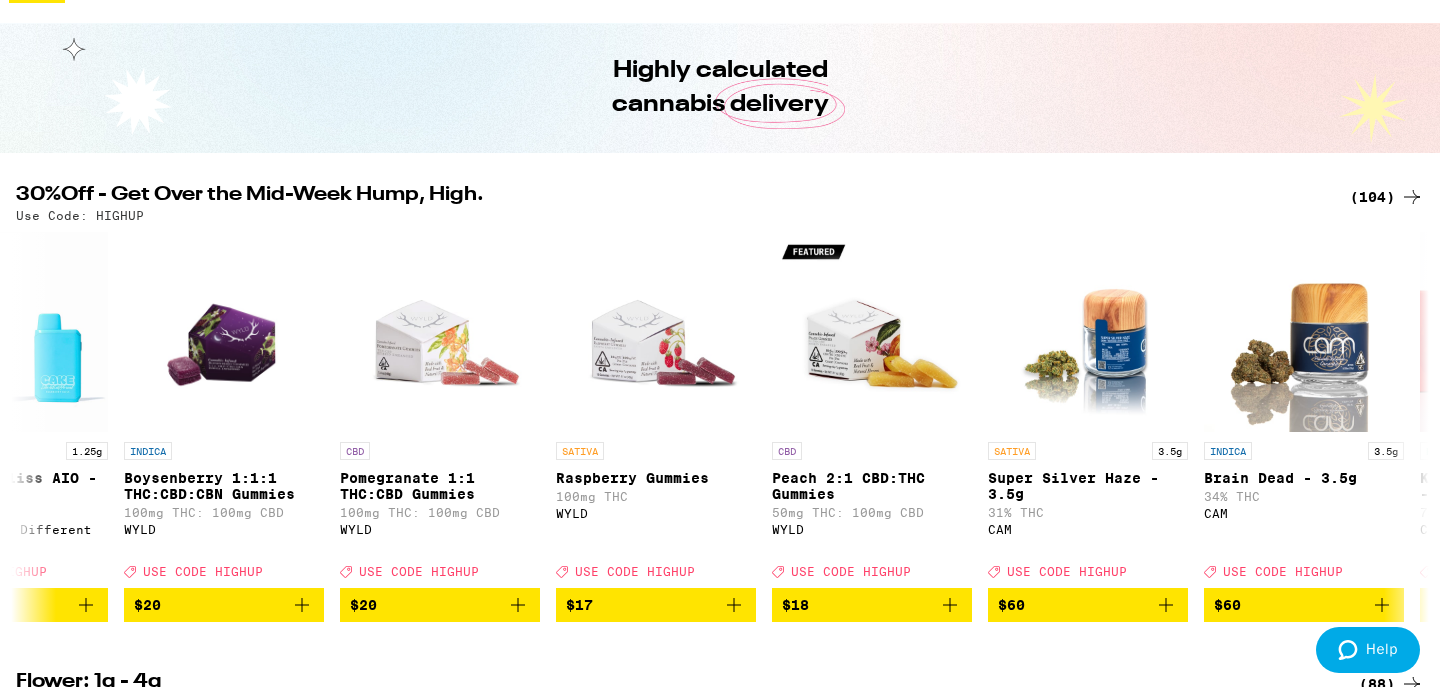 click on "Add To Bag $17" at bounding box center [68, 8175] 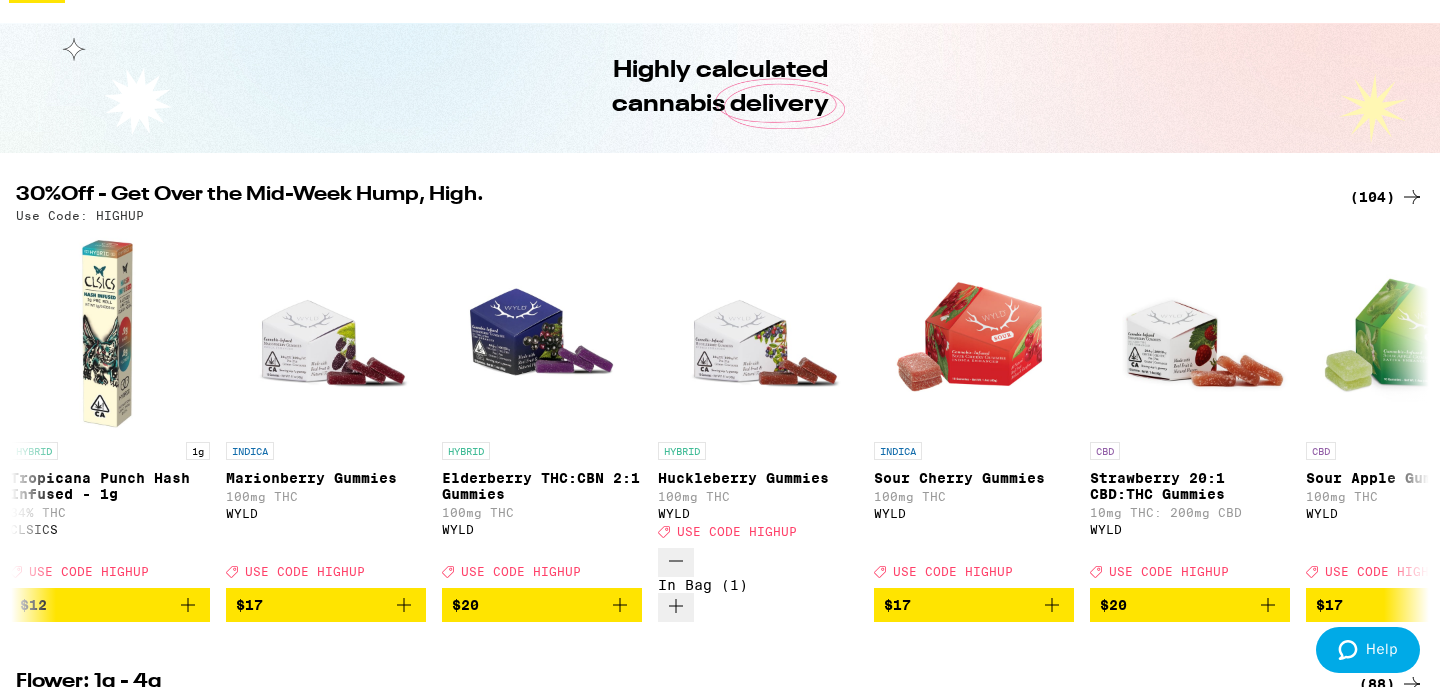 scroll, scrollTop: 0, scrollLeft: 13384, axis: horizontal 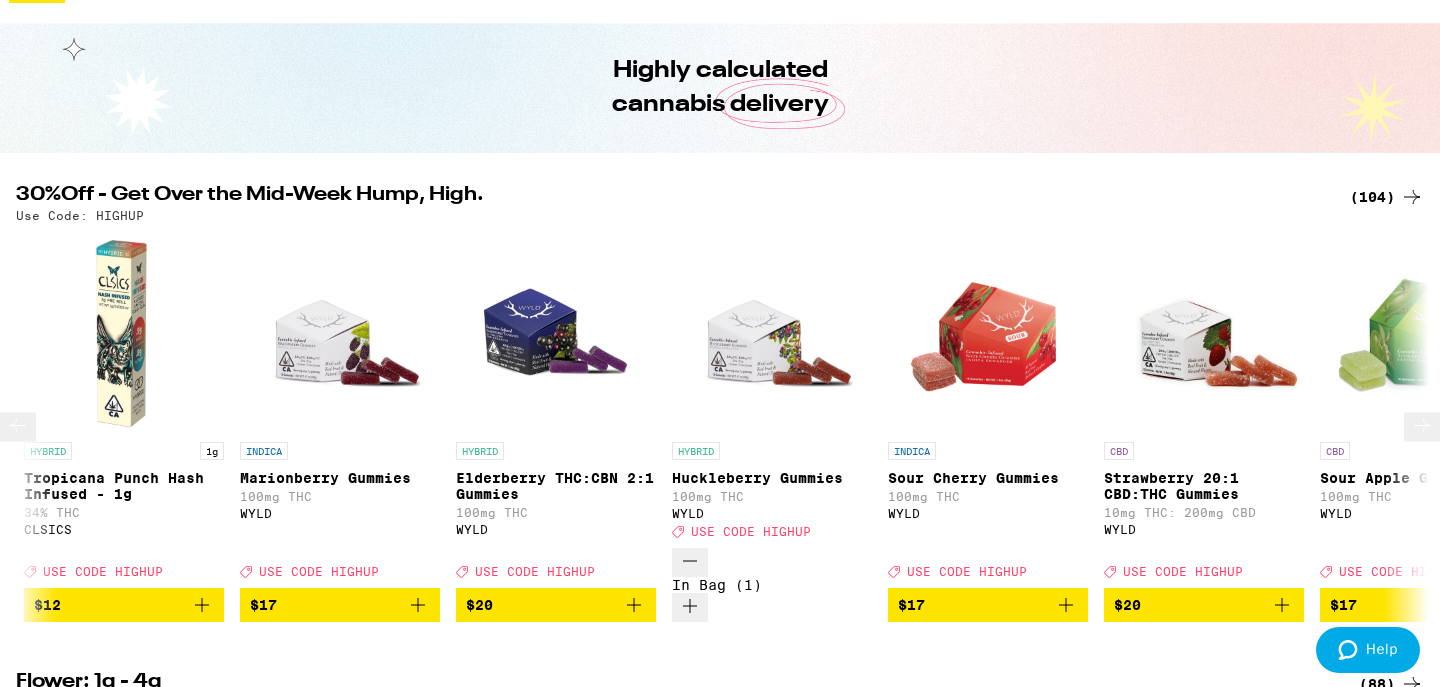 click on "INDICA Marionberry Gummies 100mg THC WYLD Deal Created with Sketch. USE CODE HIGHUP" at bounding box center [340, 510] 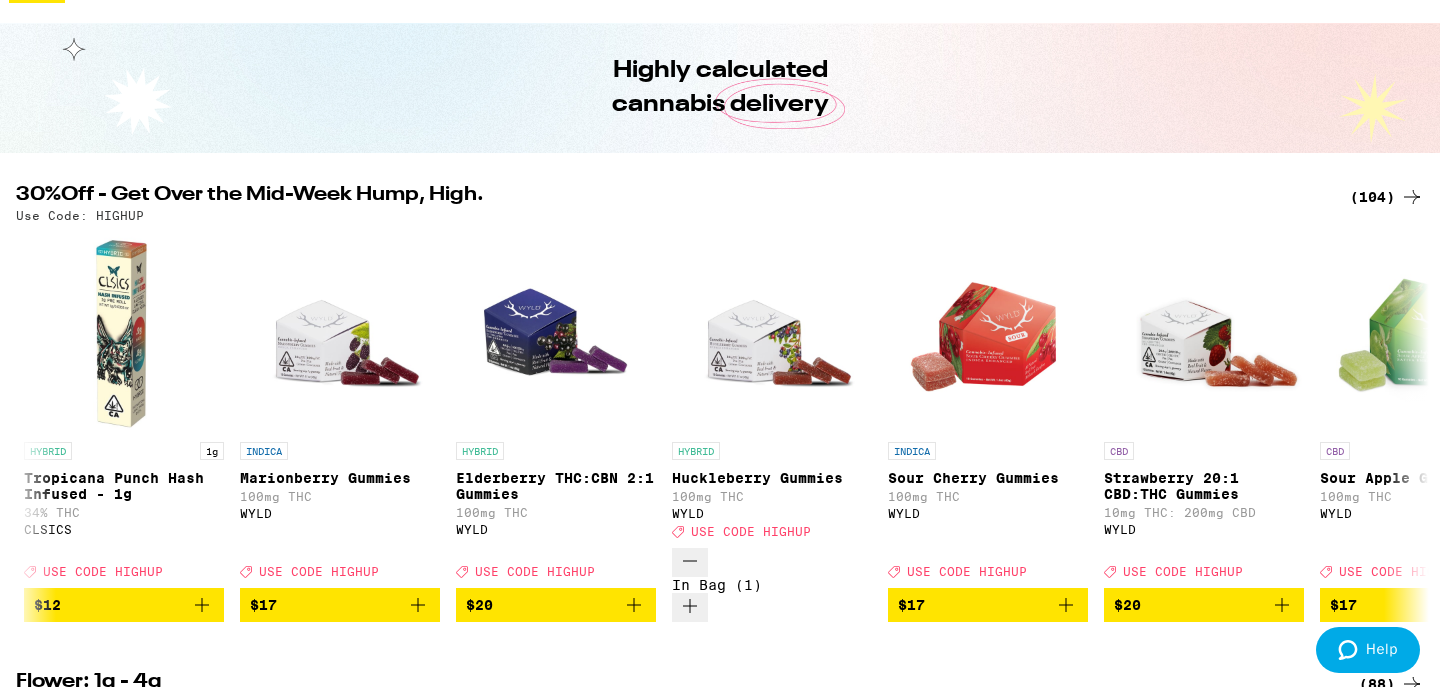 click on "Add To Bag $17" at bounding box center (68, 8191) 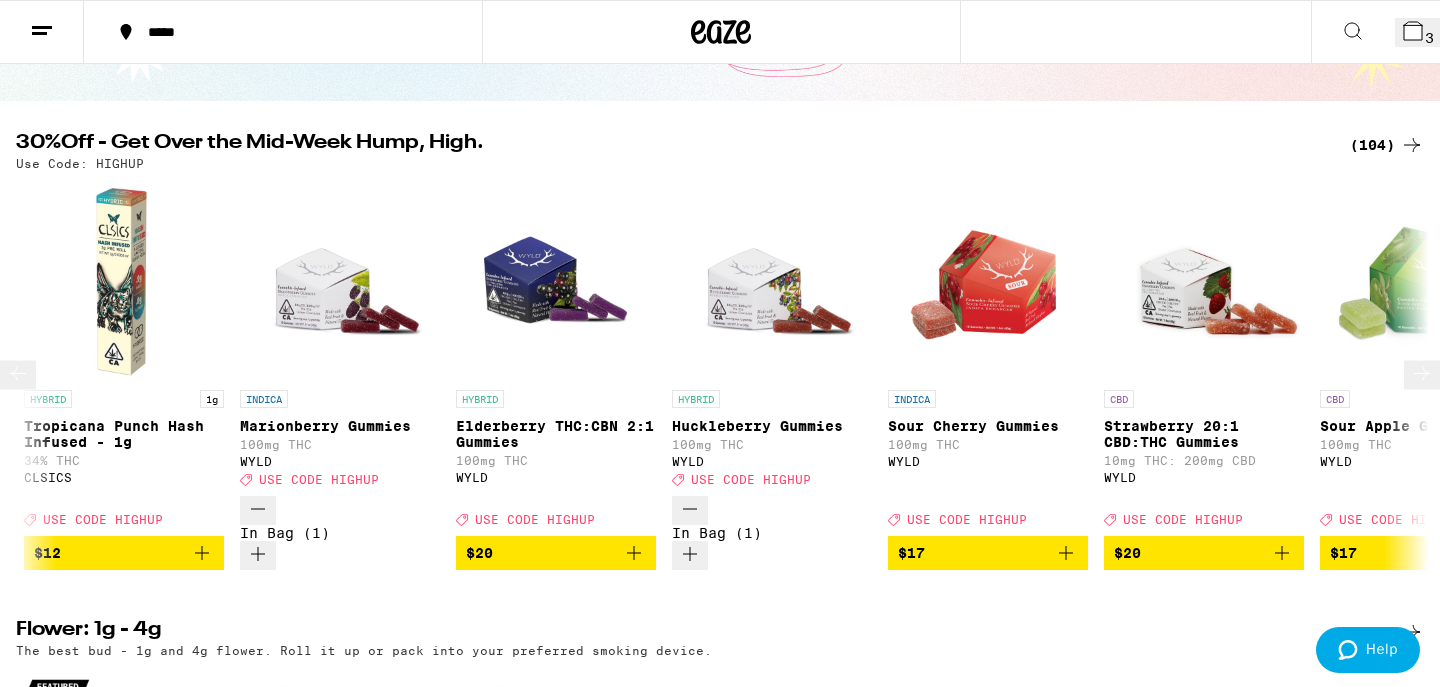 scroll, scrollTop: 197, scrollLeft: 0, axis: vertical 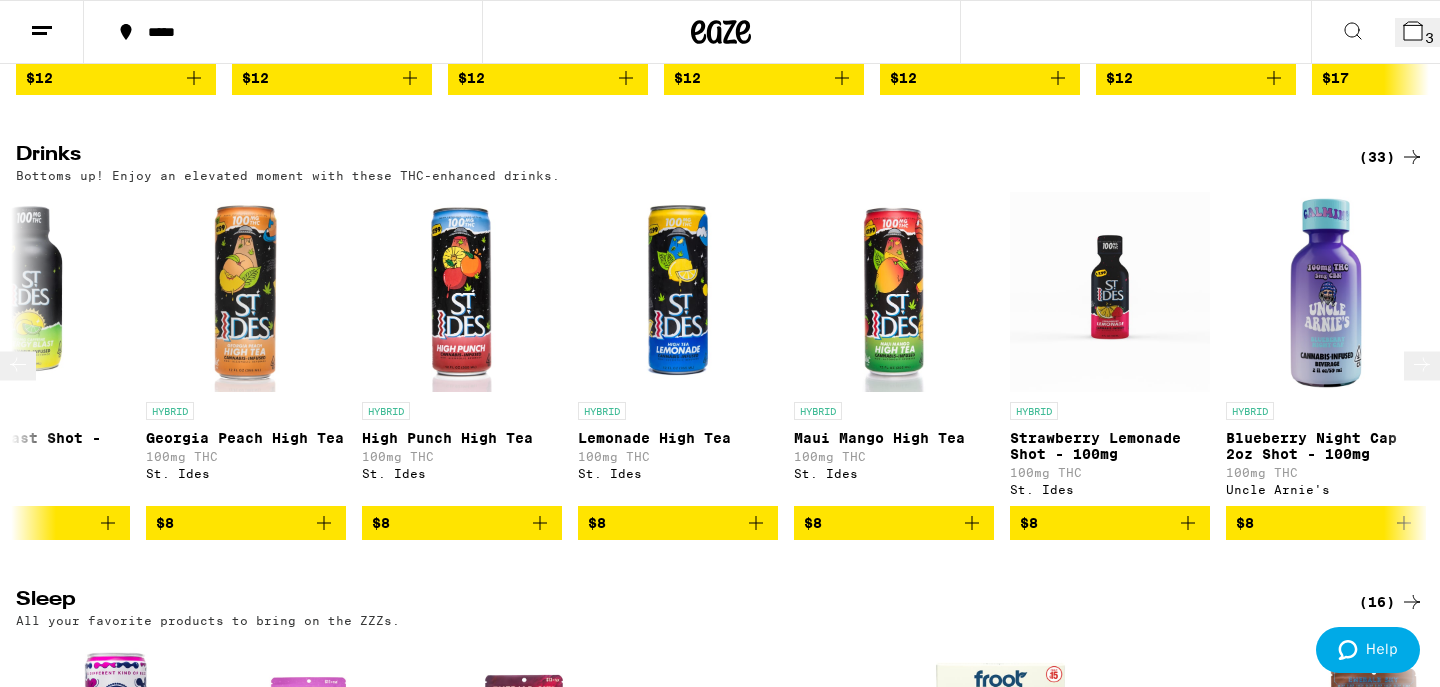 click at bounding box center (462, 292) 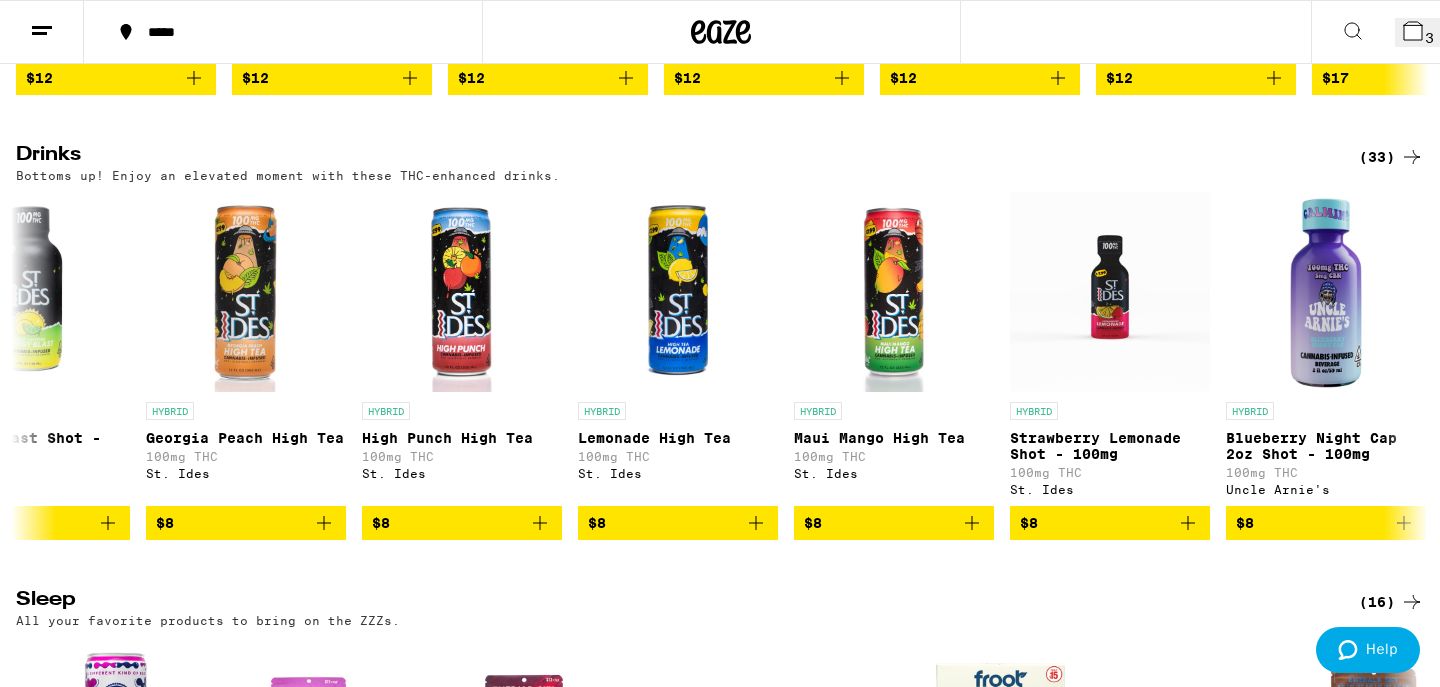 click 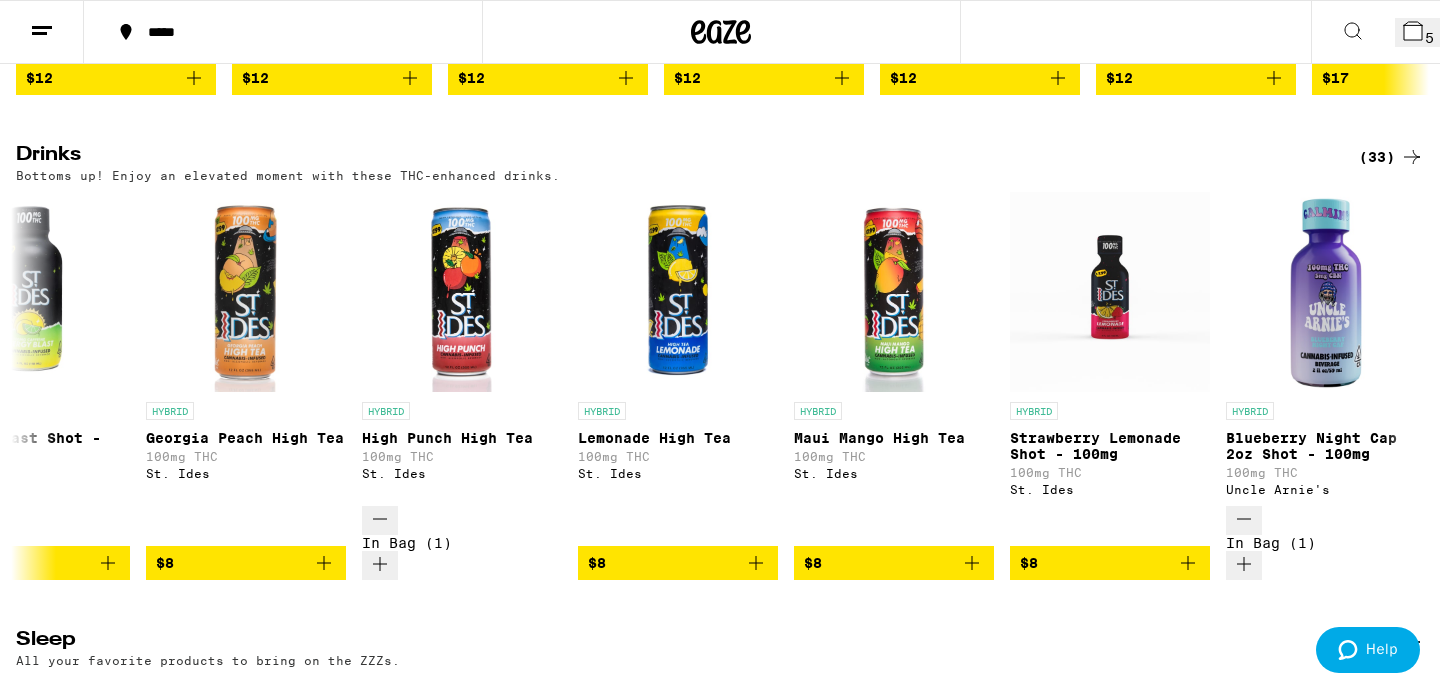 click on "In Bag (1)" at bounding box center [1326, 543] 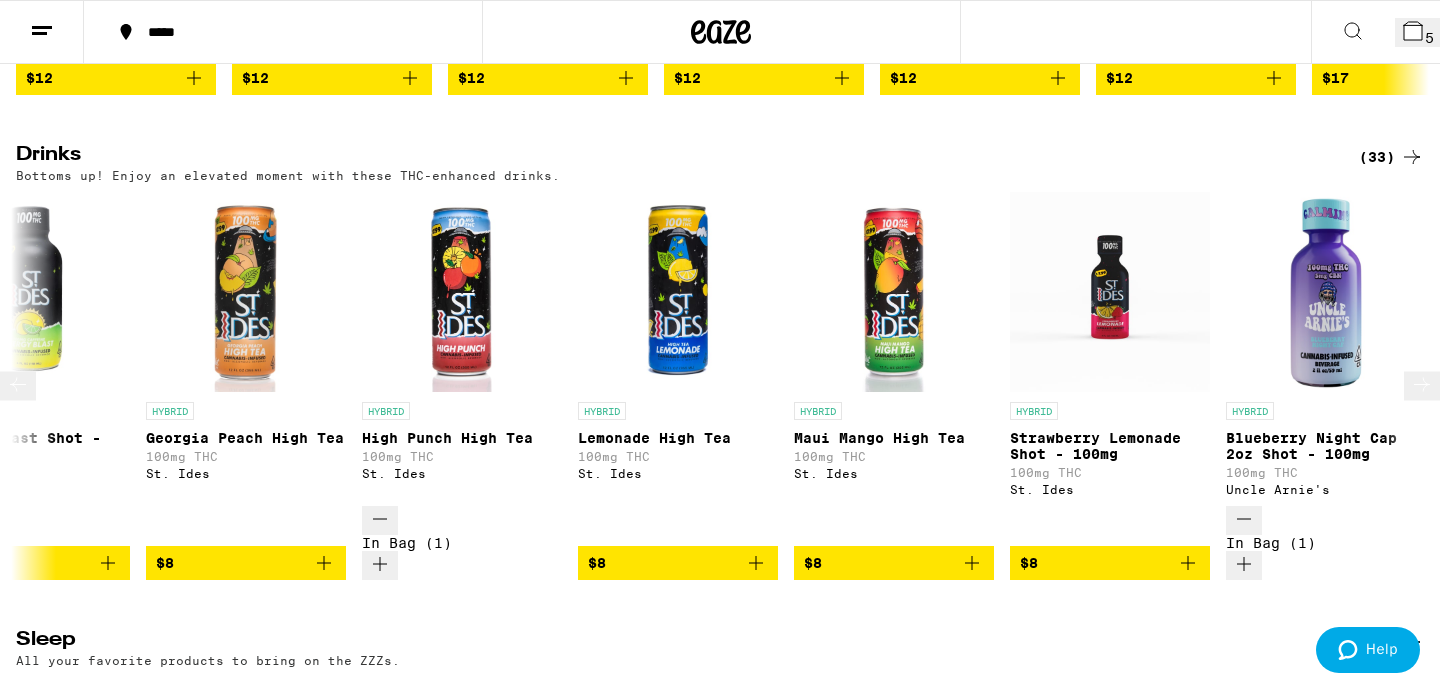 click 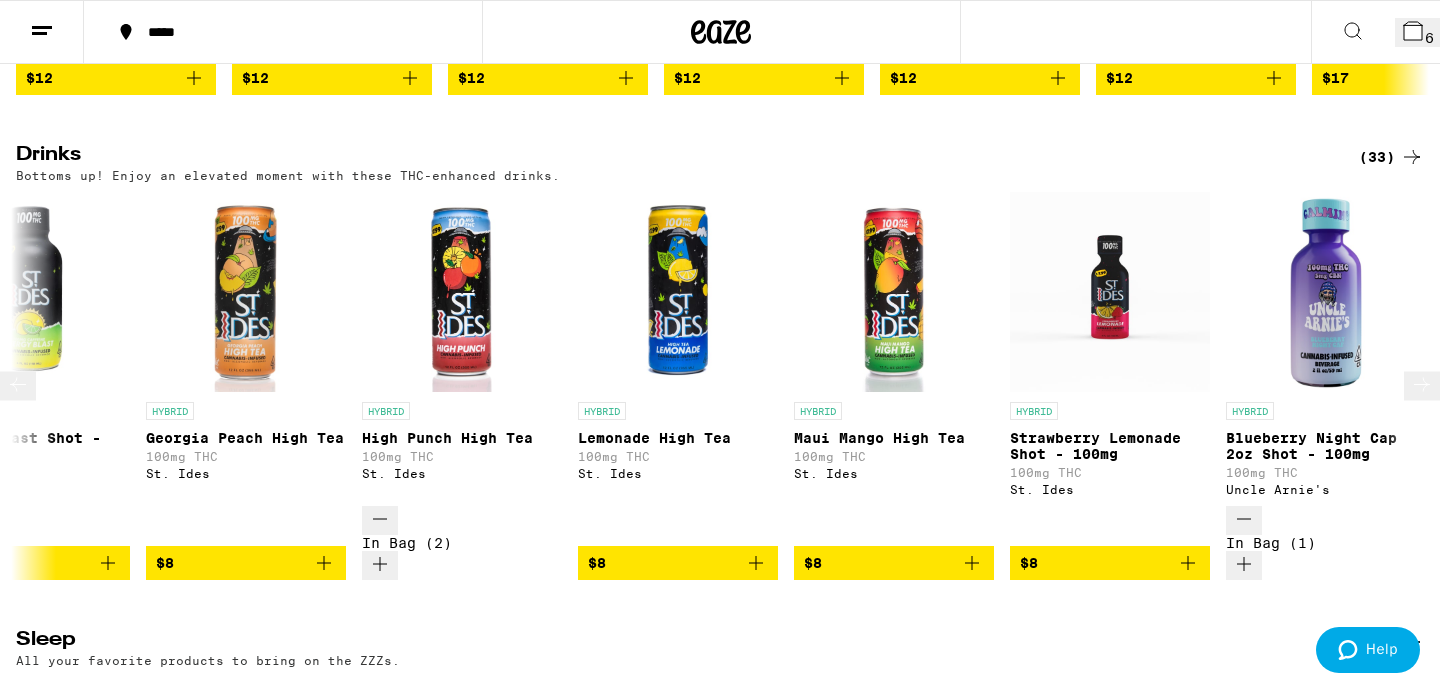 click 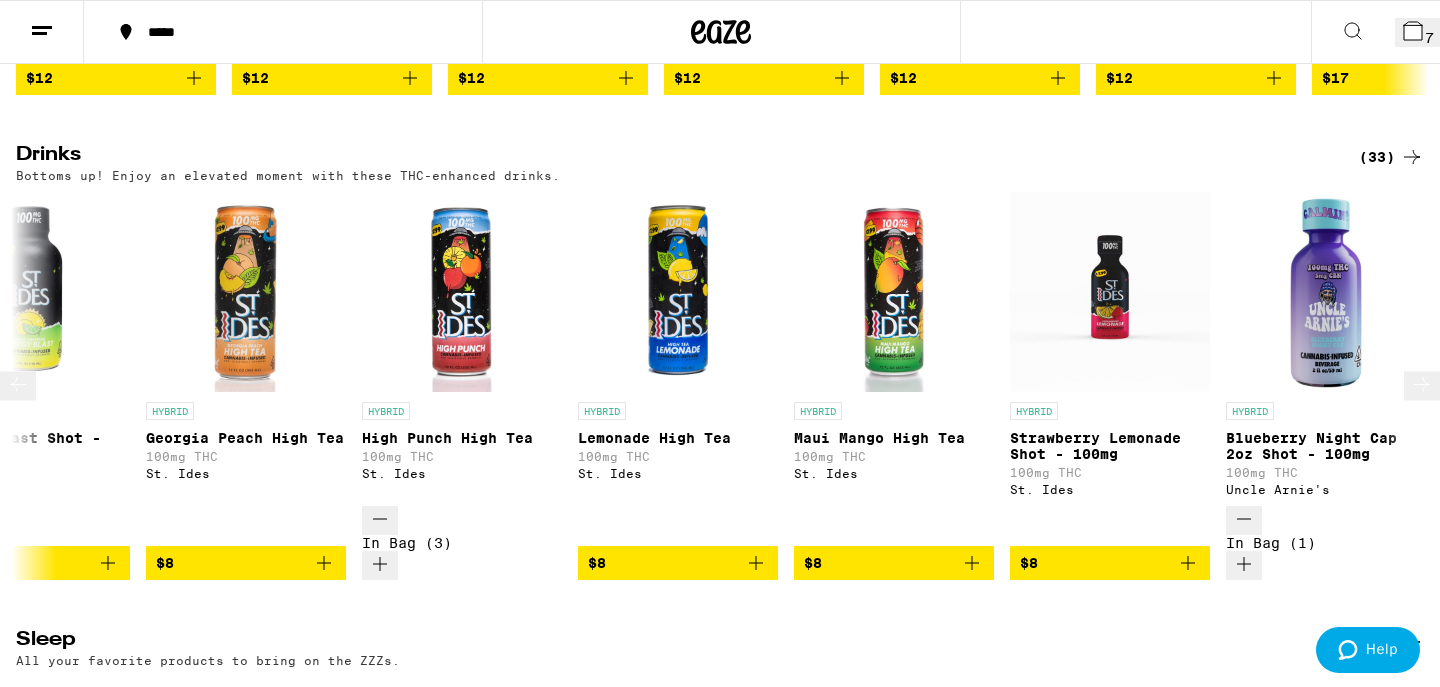 click 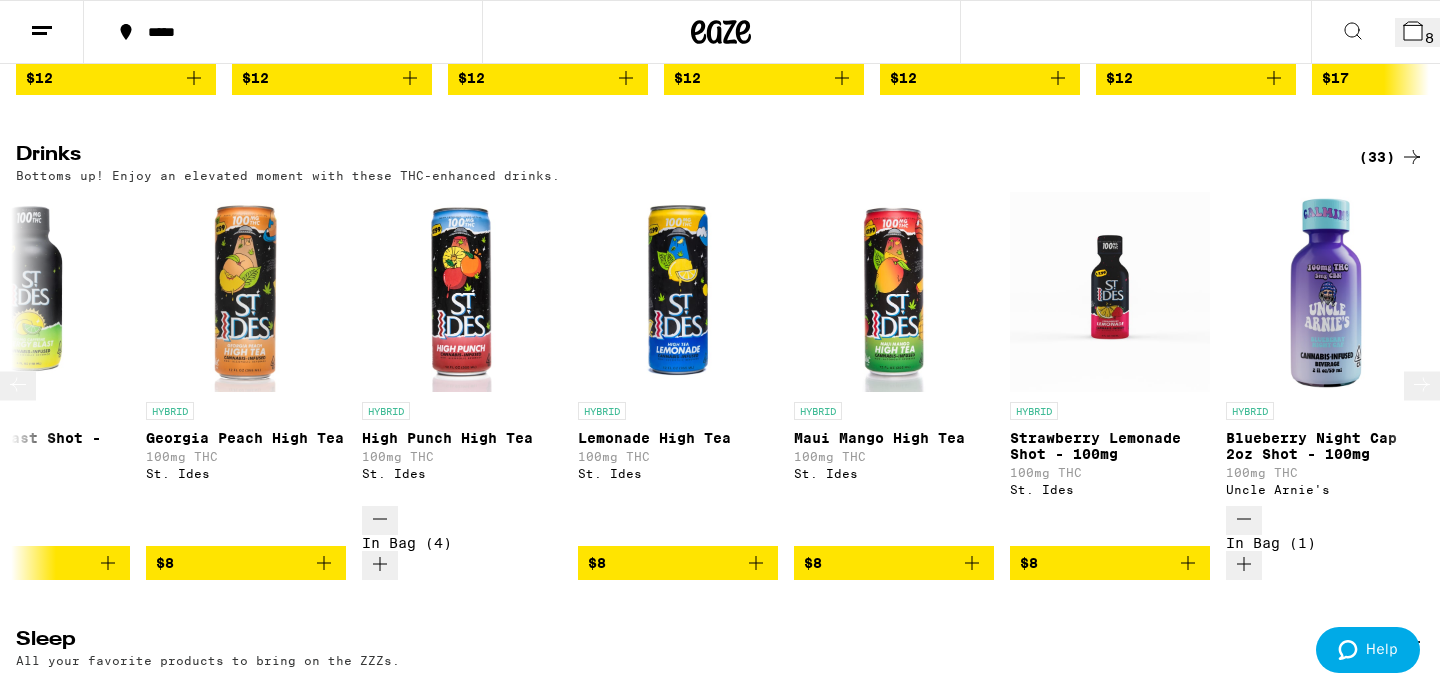 click 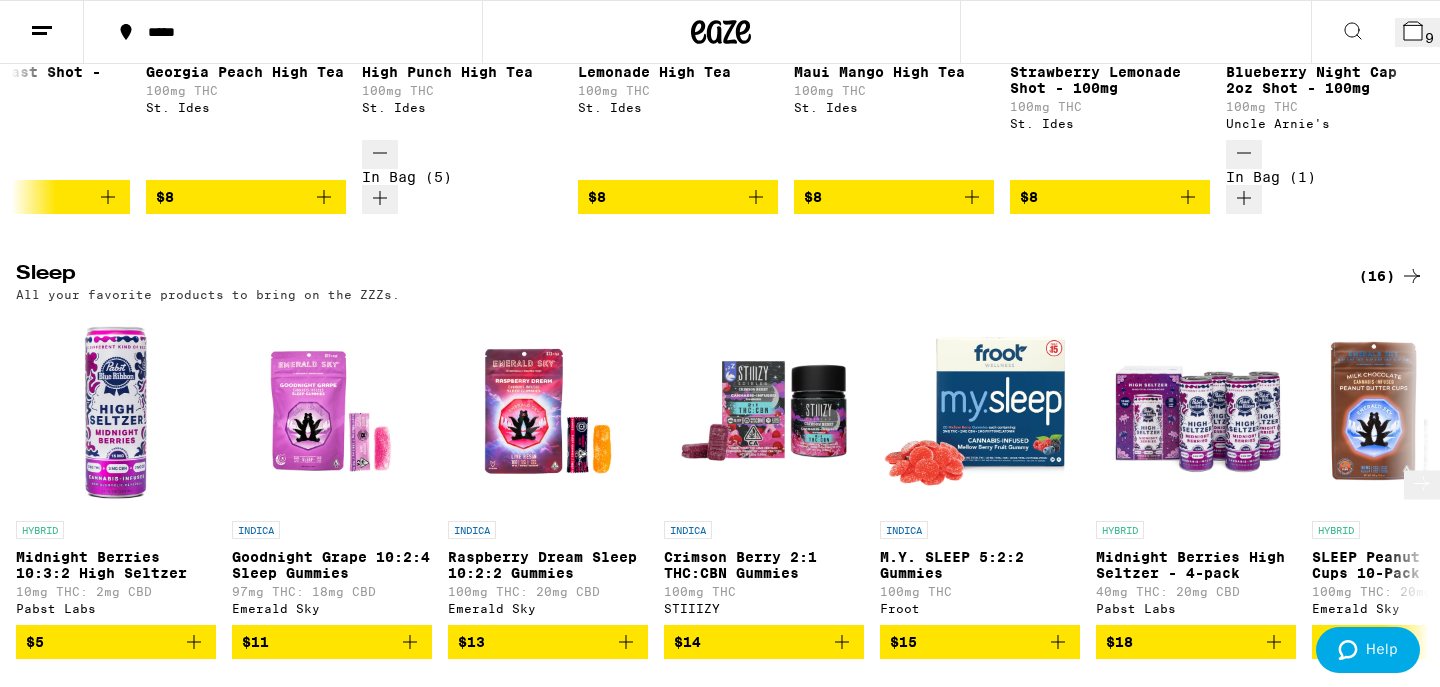 scroll, scrollTop: 5532, scrollLeft: 0, axis: vertical 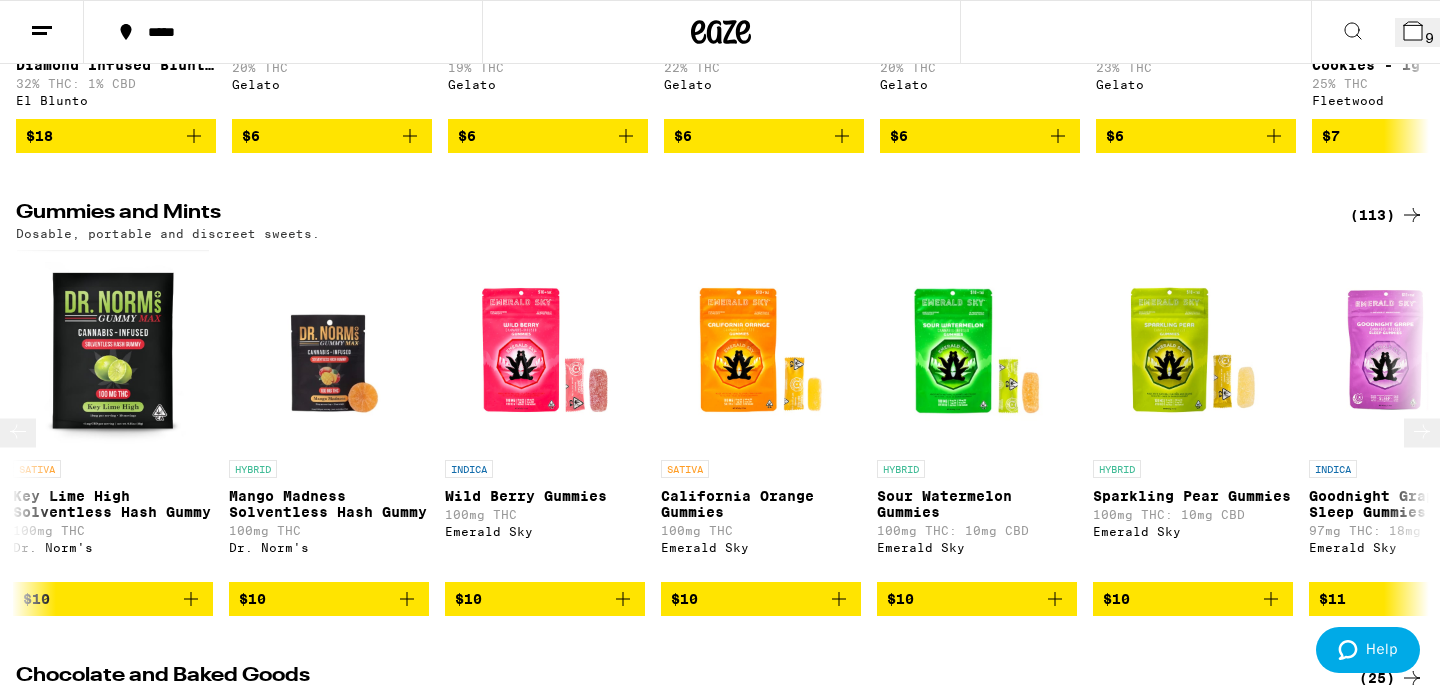 click 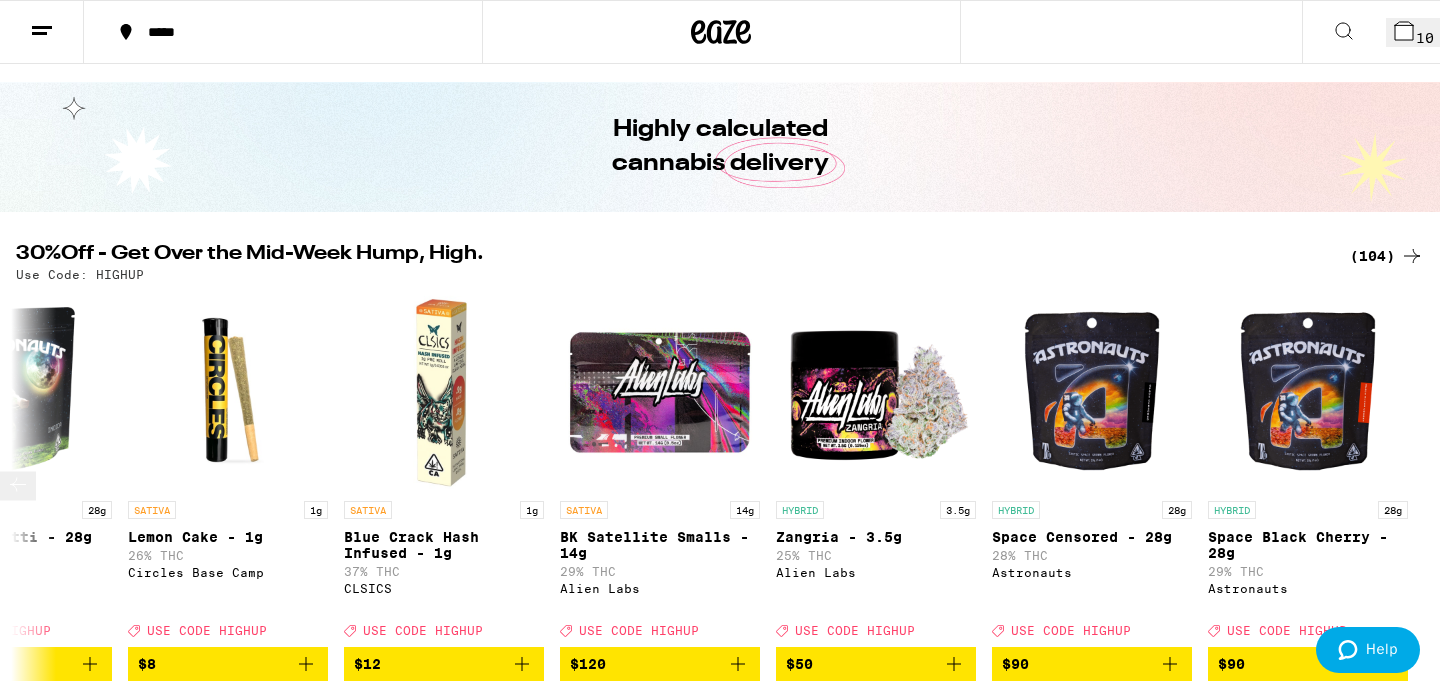 scroll, scrollTop: 103, scrollLeft: 0, axis: vertical 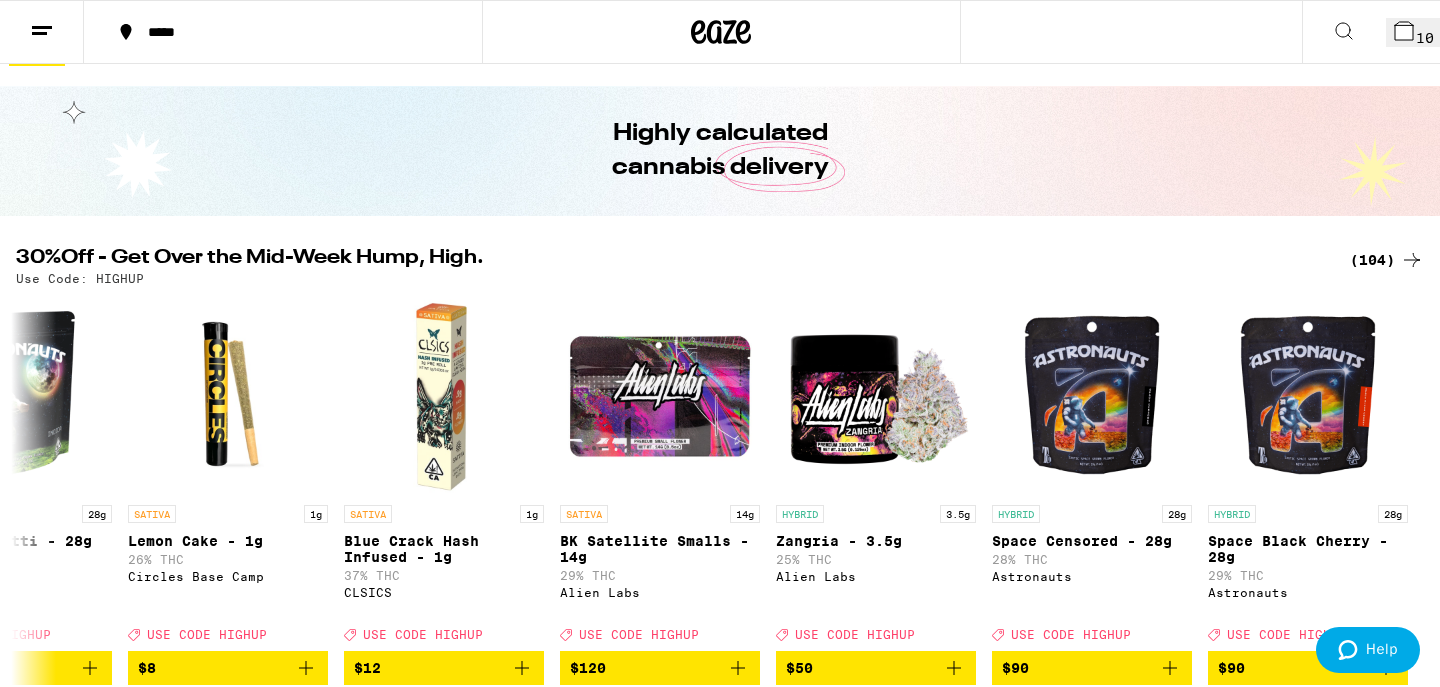 click on "10" at bounding box center [1425, 38] 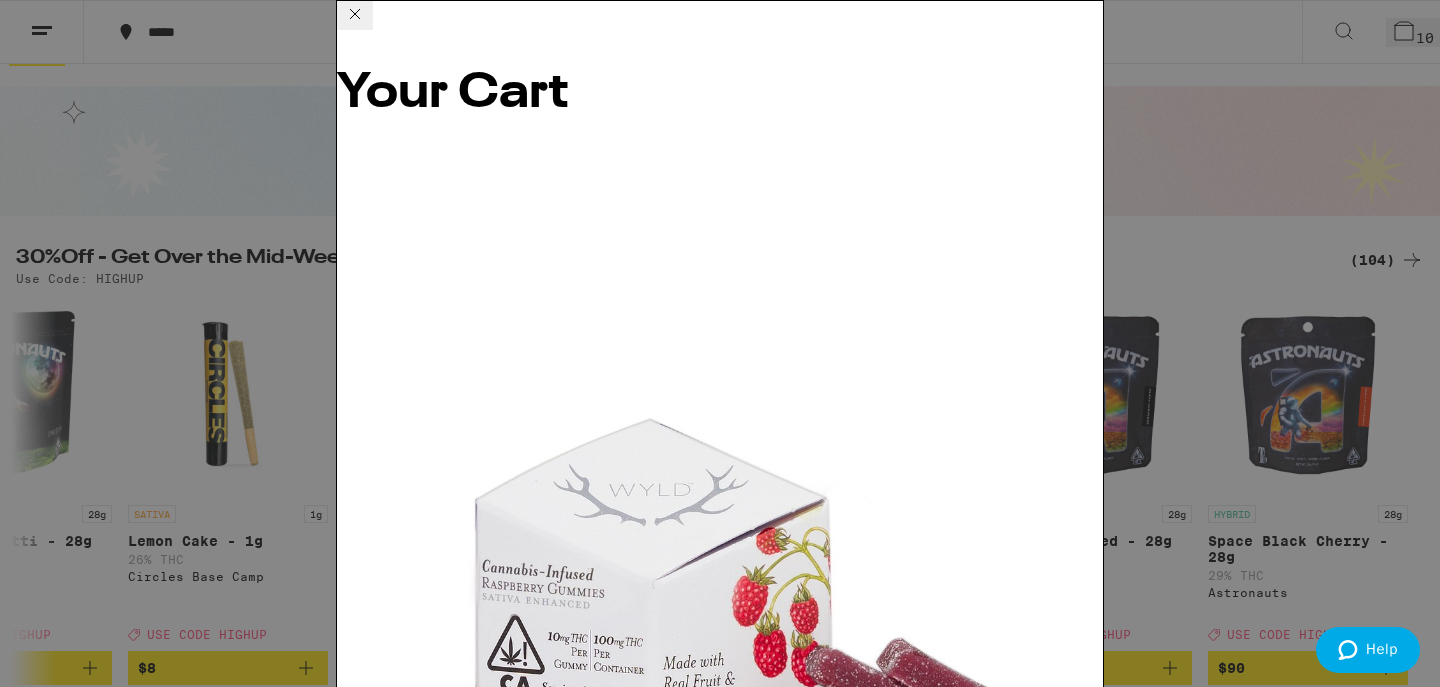 click on "Apply Promo" at bounding box center [392, 4588] 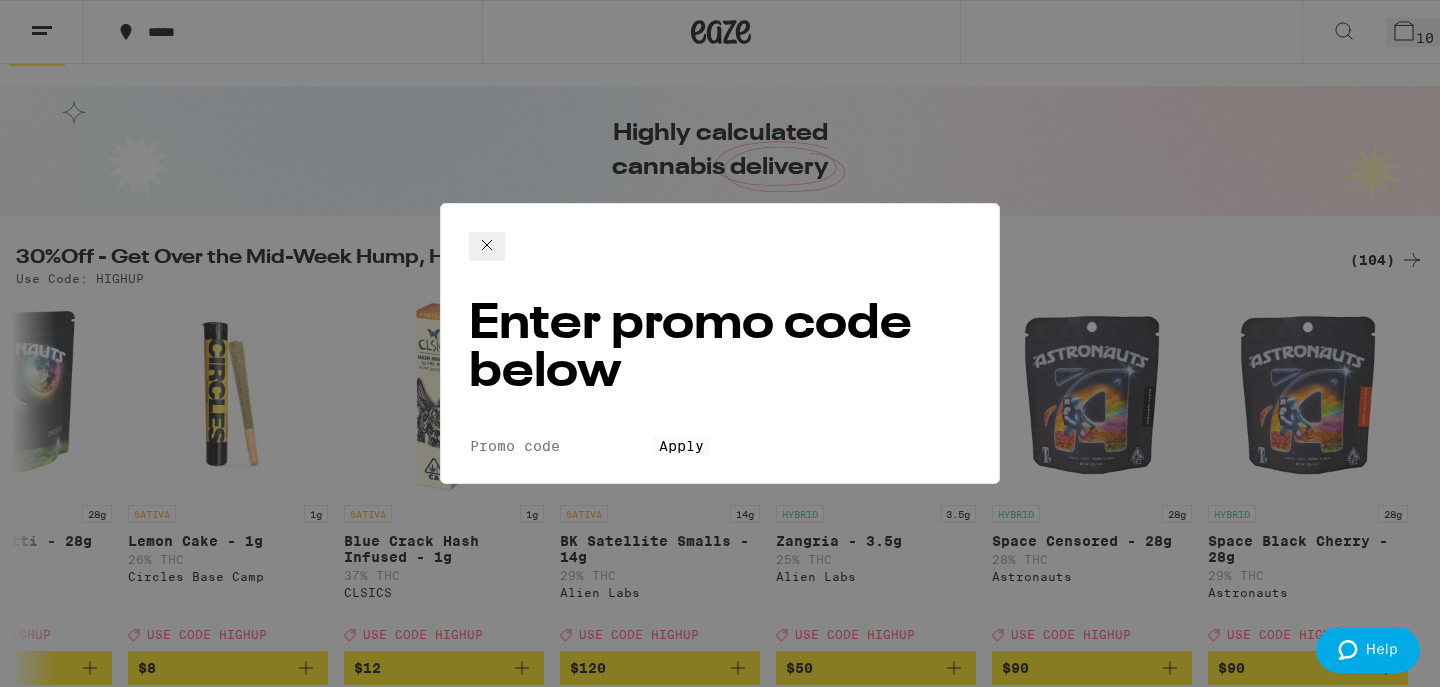 scroll, scrollTop: 0, scrollLeft: 0, axis: both 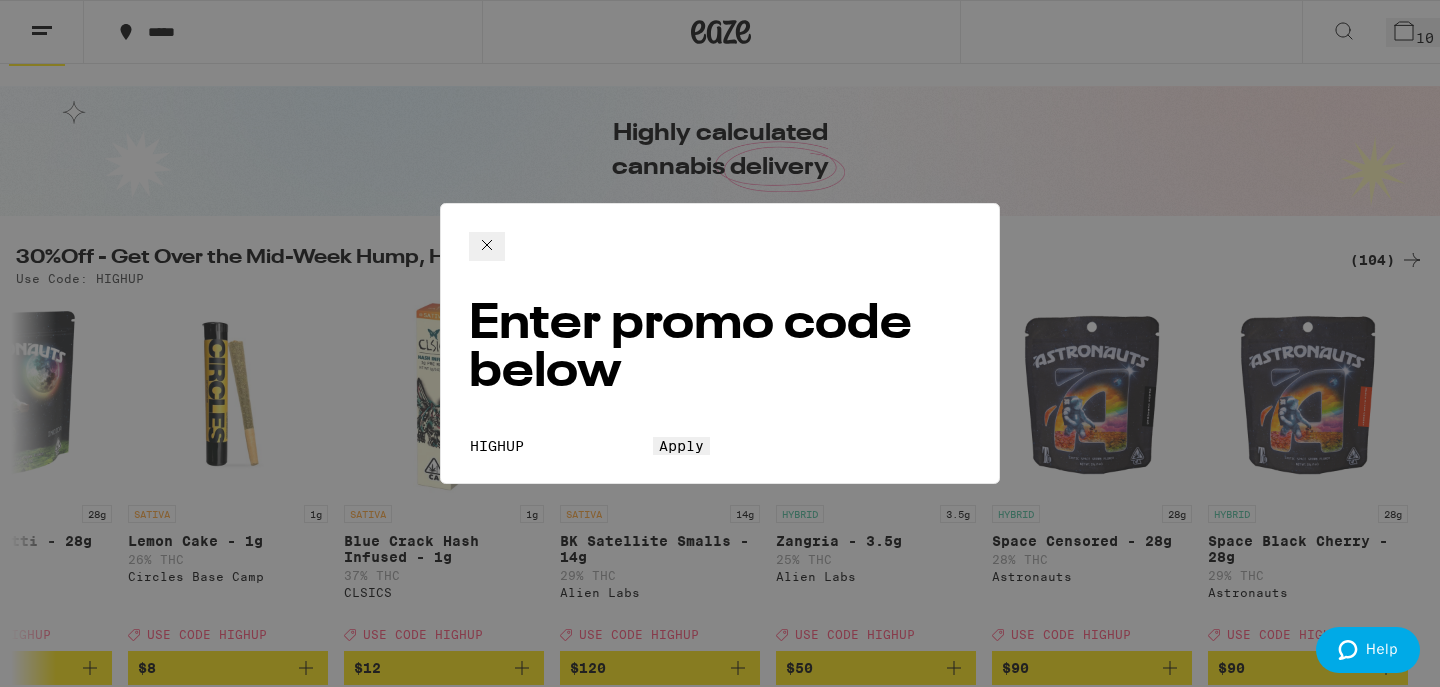 type on "HIGHUP" 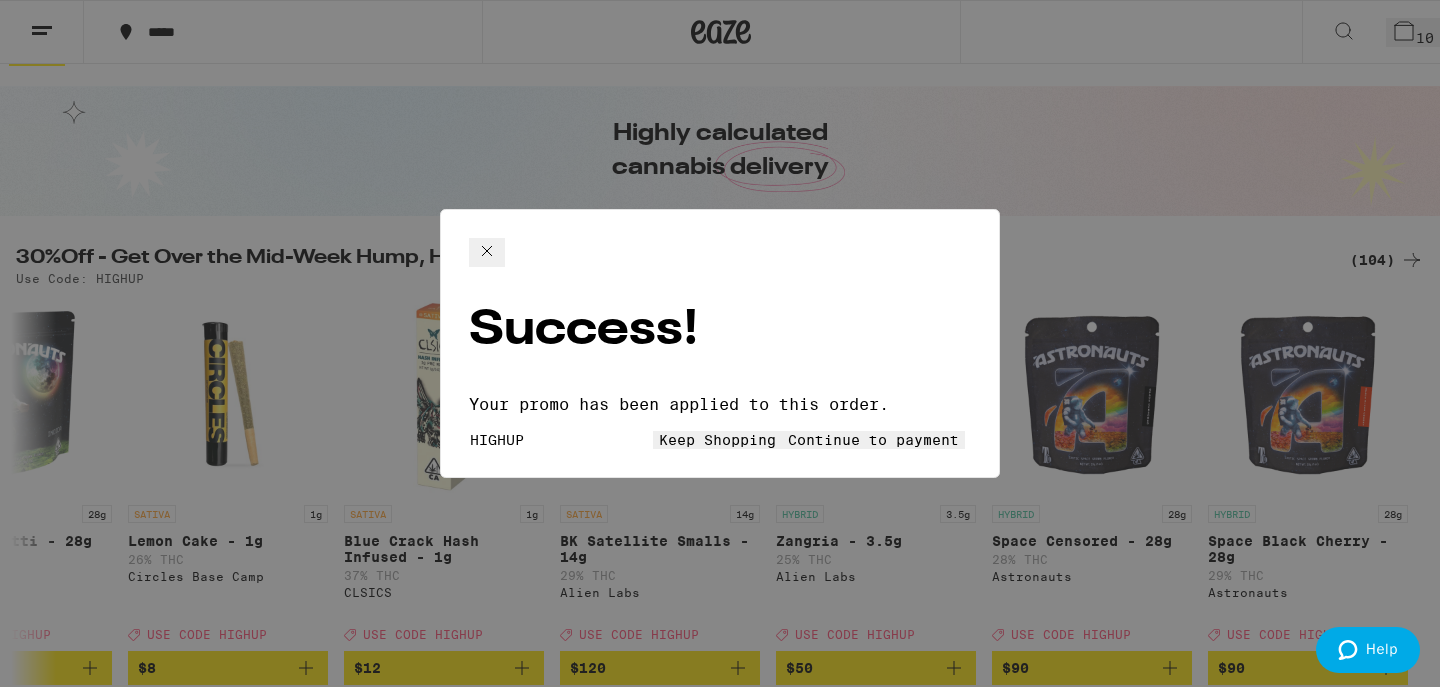 click on "Continue to payment" at bounding box center (873, 440) 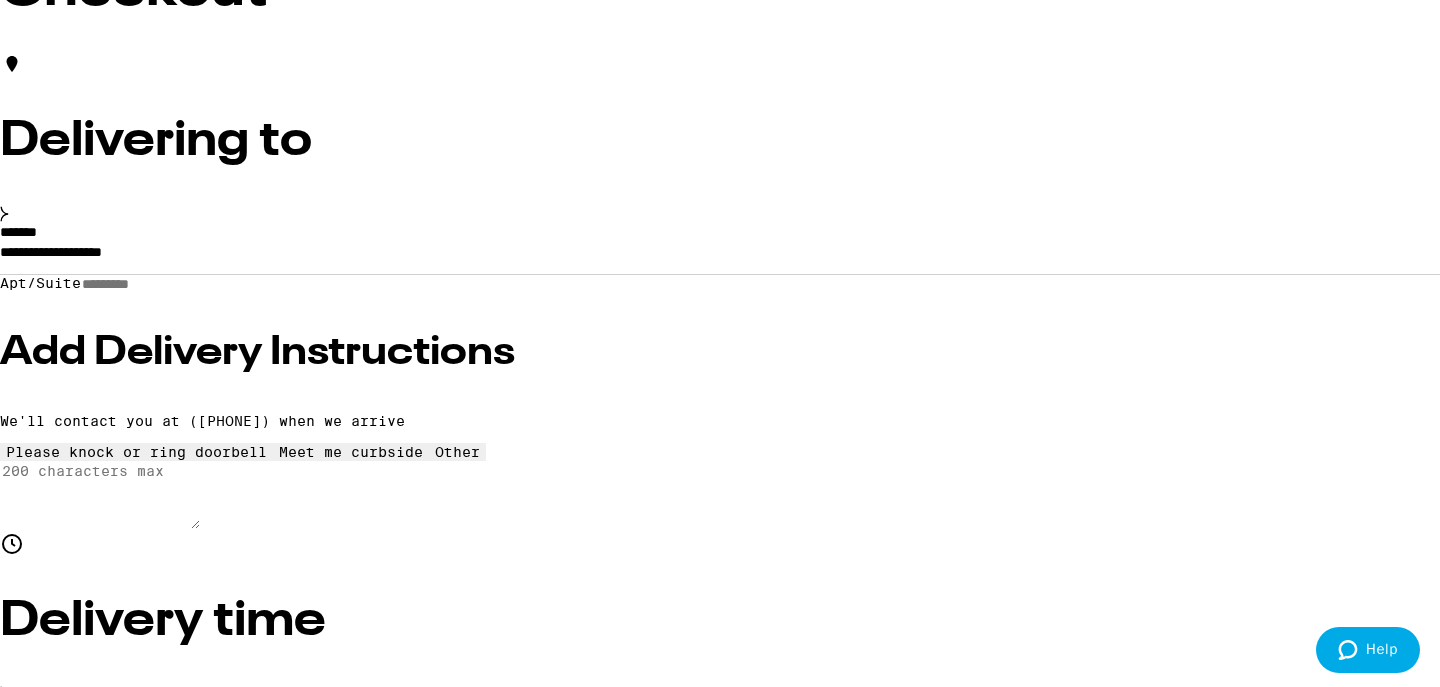 scroll, scrollTop: 171, scrollLeft: 0, axis: vertical 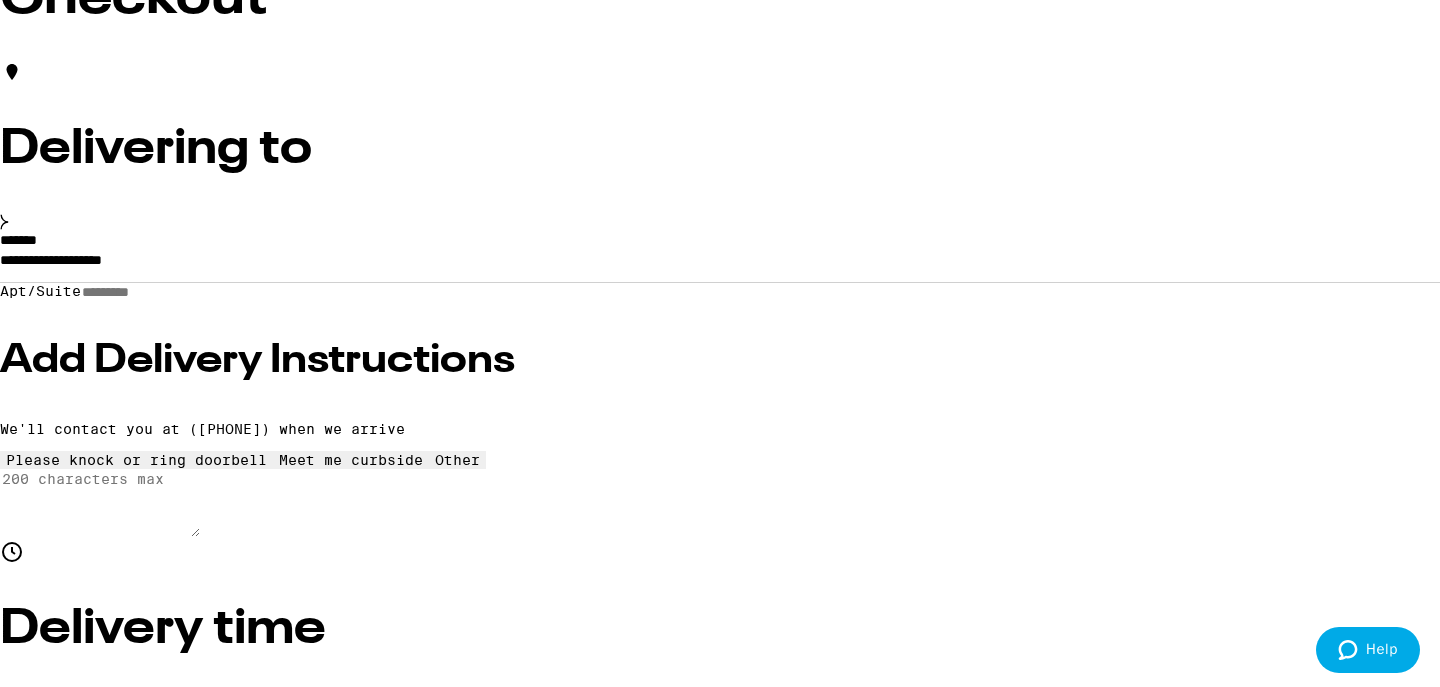 click on "**********" at bounding box center [720, 265] 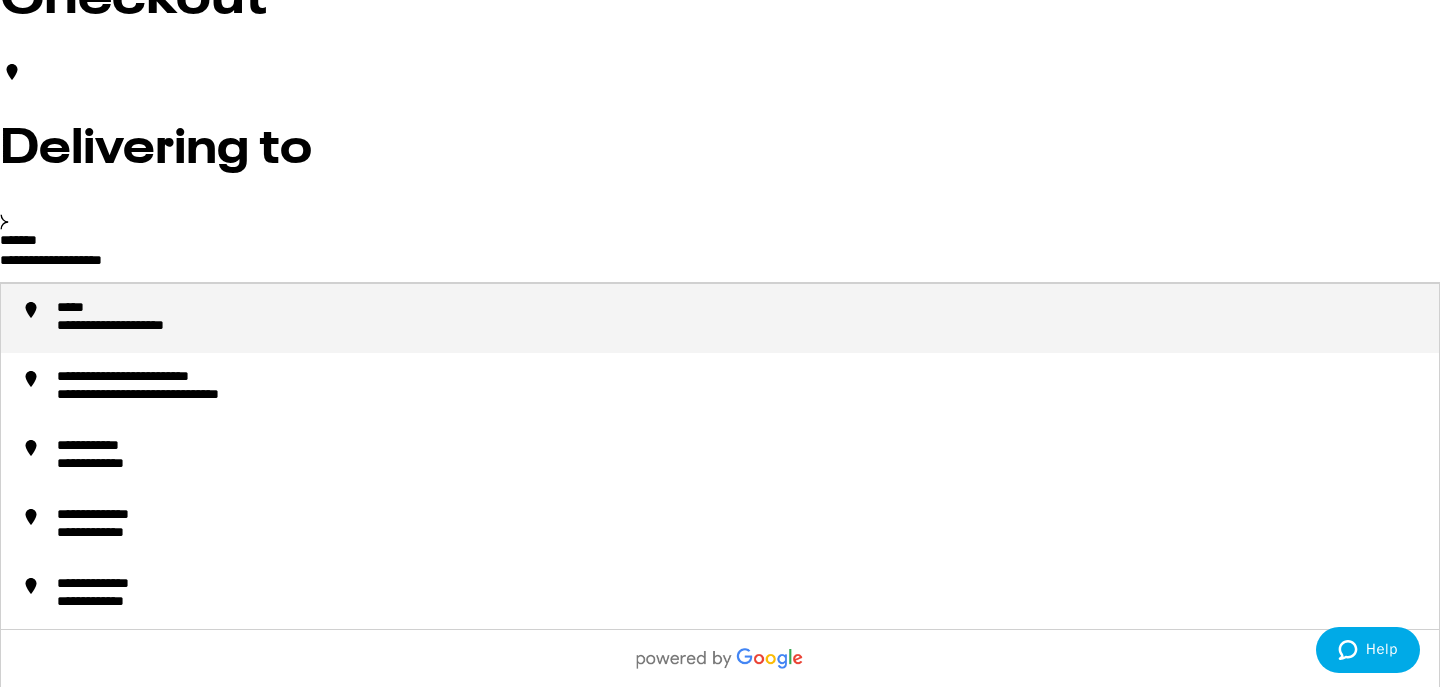 click on "**********" at bounding box center (720, 265) 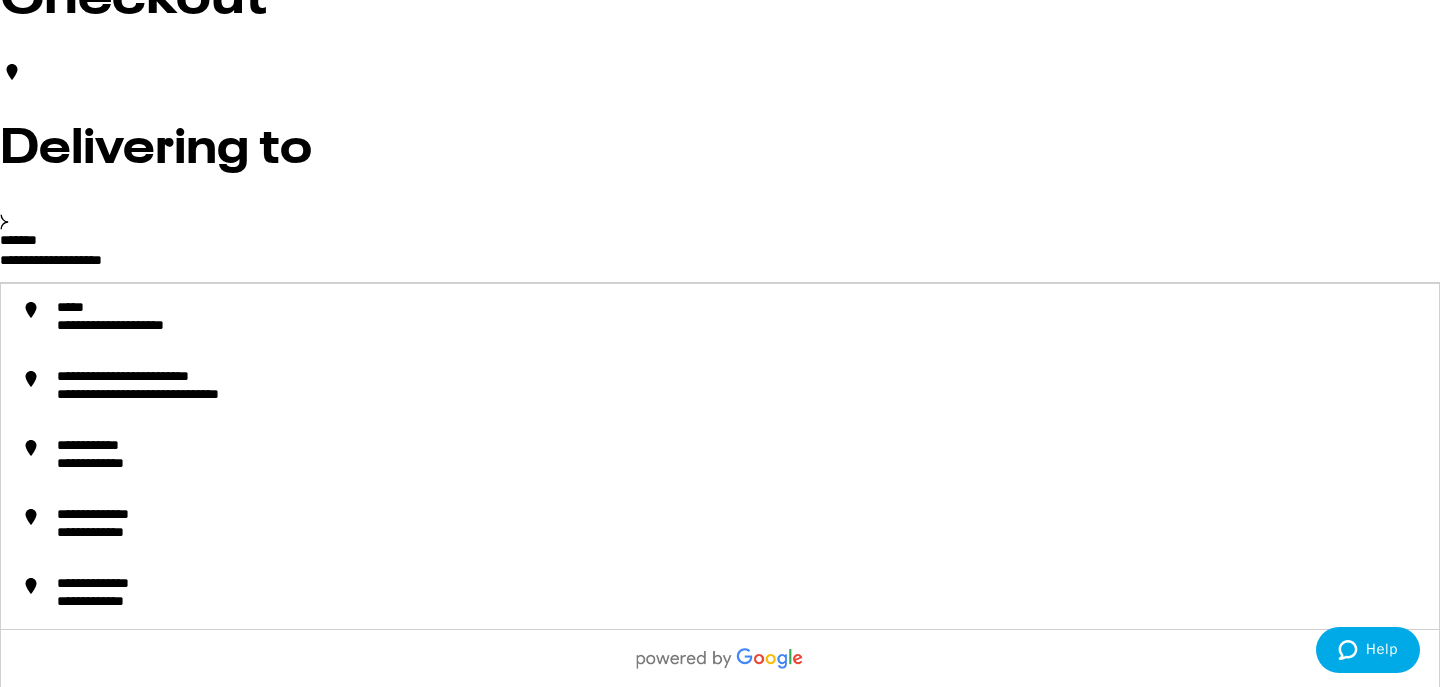 click on "**********" at bounding box center [720, 265] 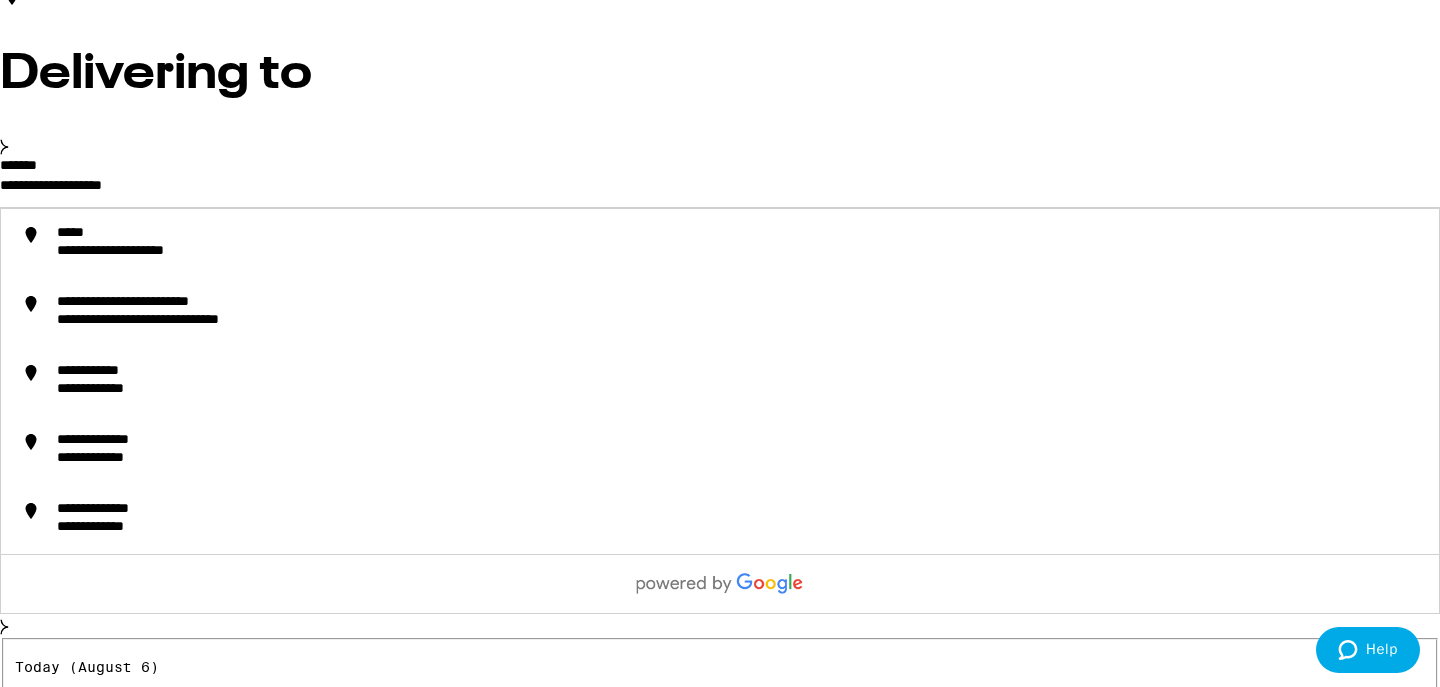 scroll, scrollTop: 247, scrollLeft: 0, axis: vertical 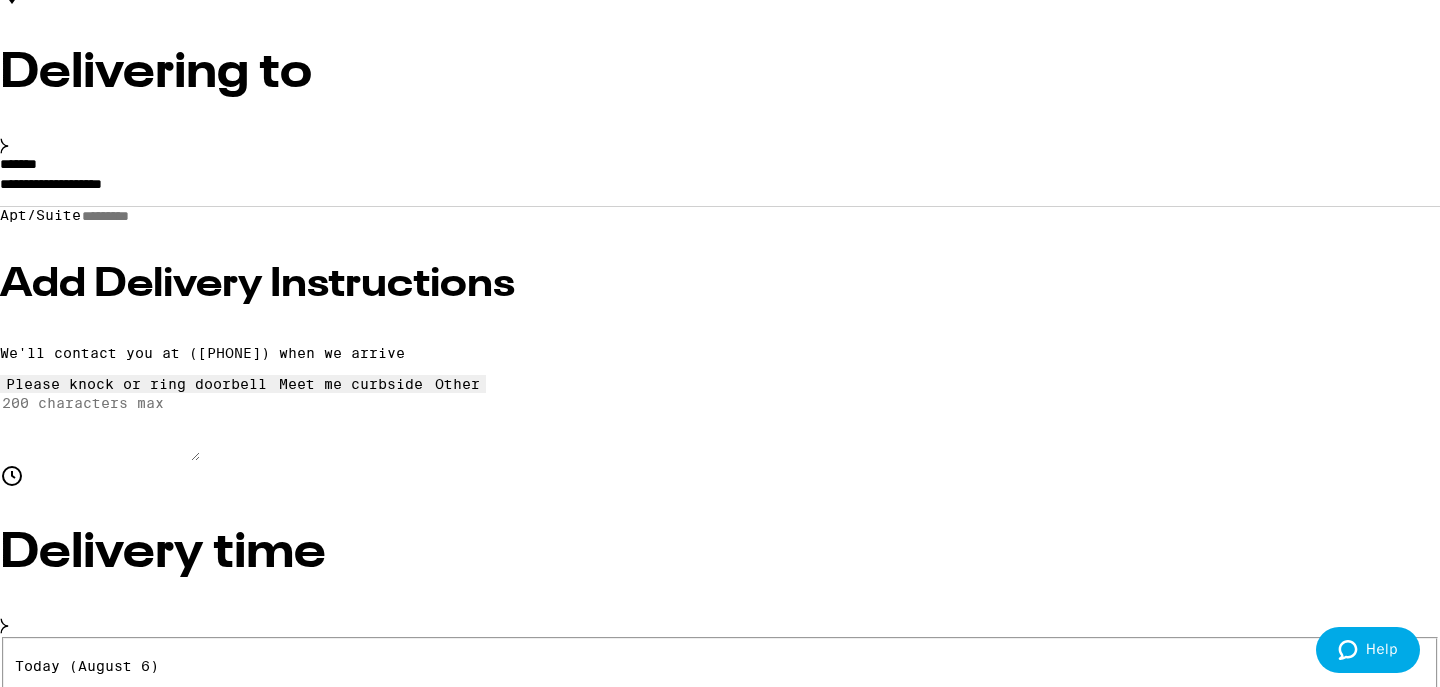 click on "**********" at bounding box center (720, 5262) 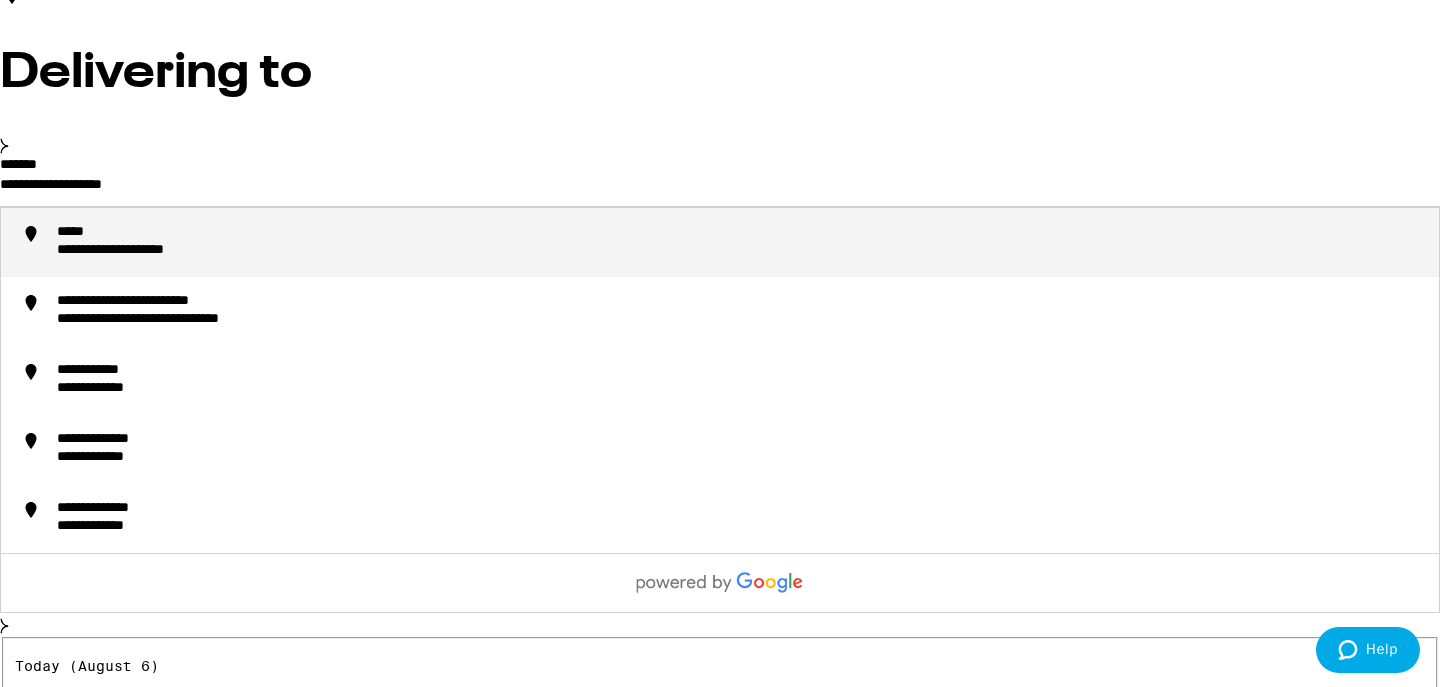 click on "**********" at bounding box center [720, 189] 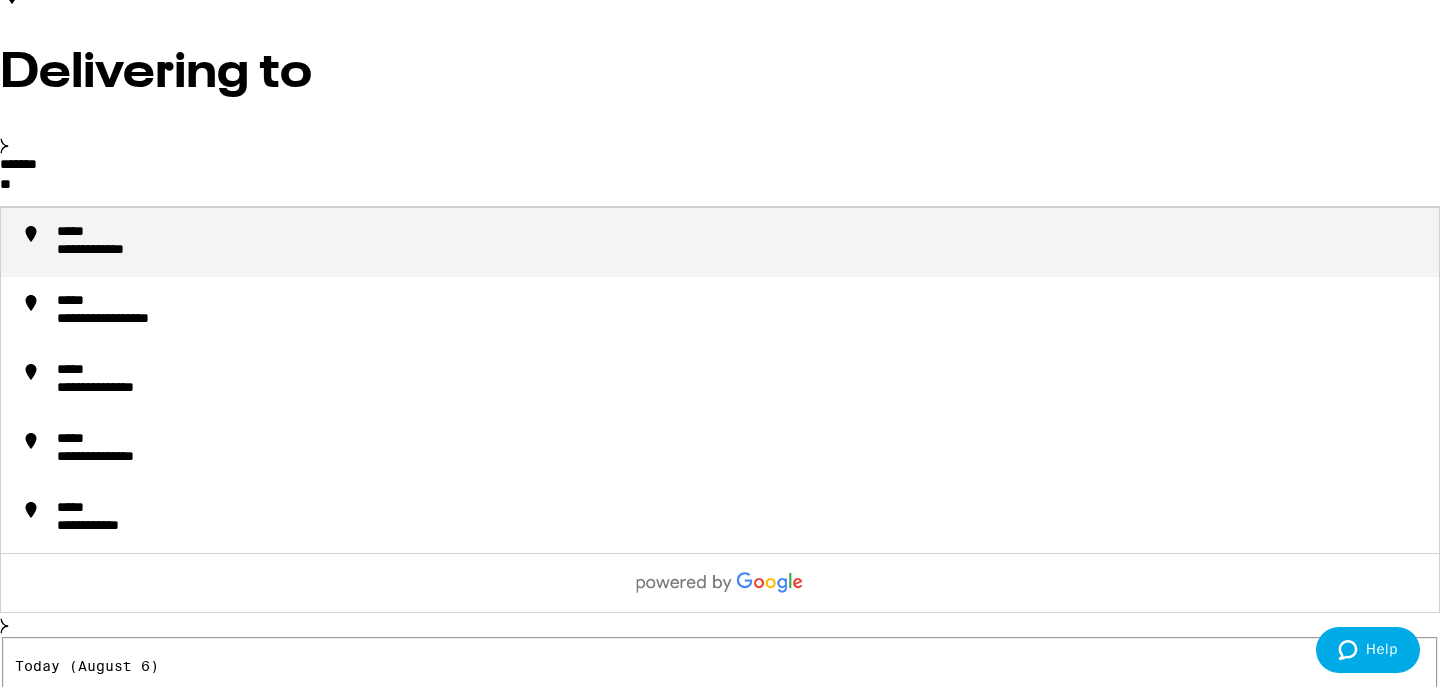type on "*" 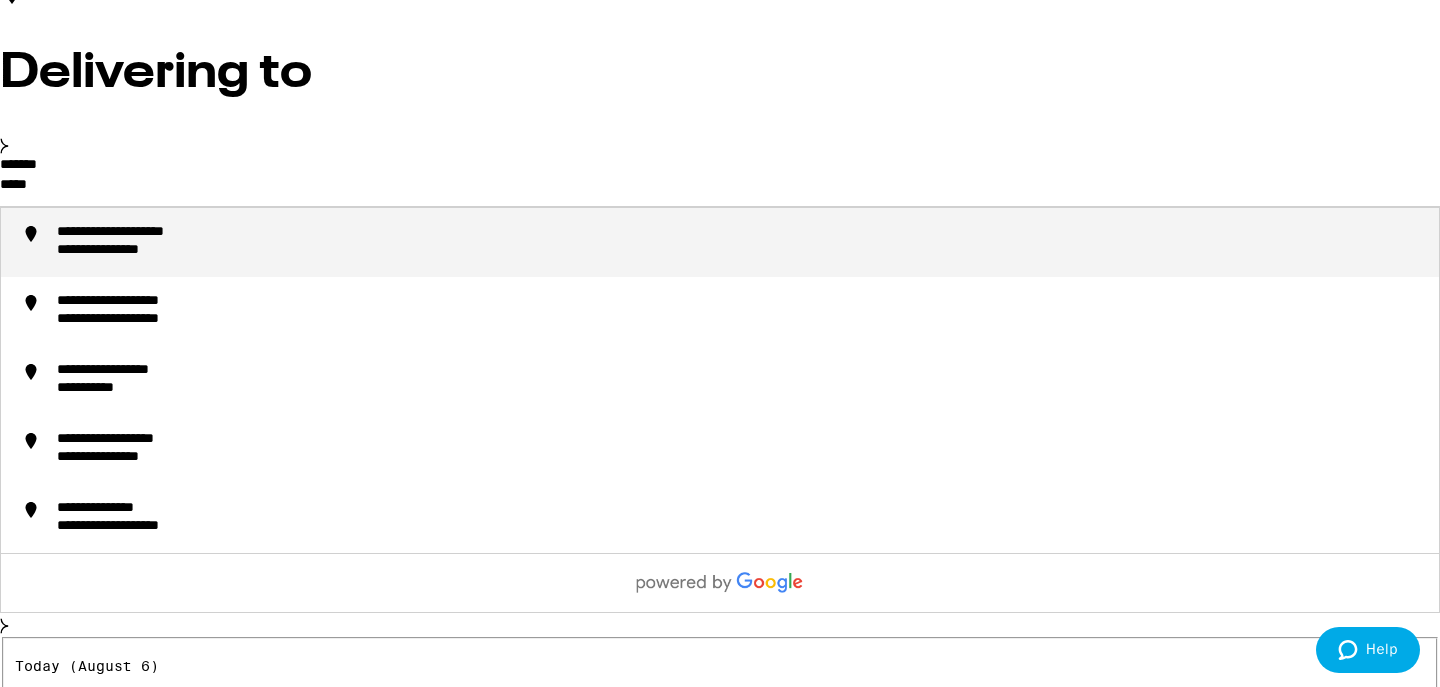 click on "**********" at bounding box center (129, 251) 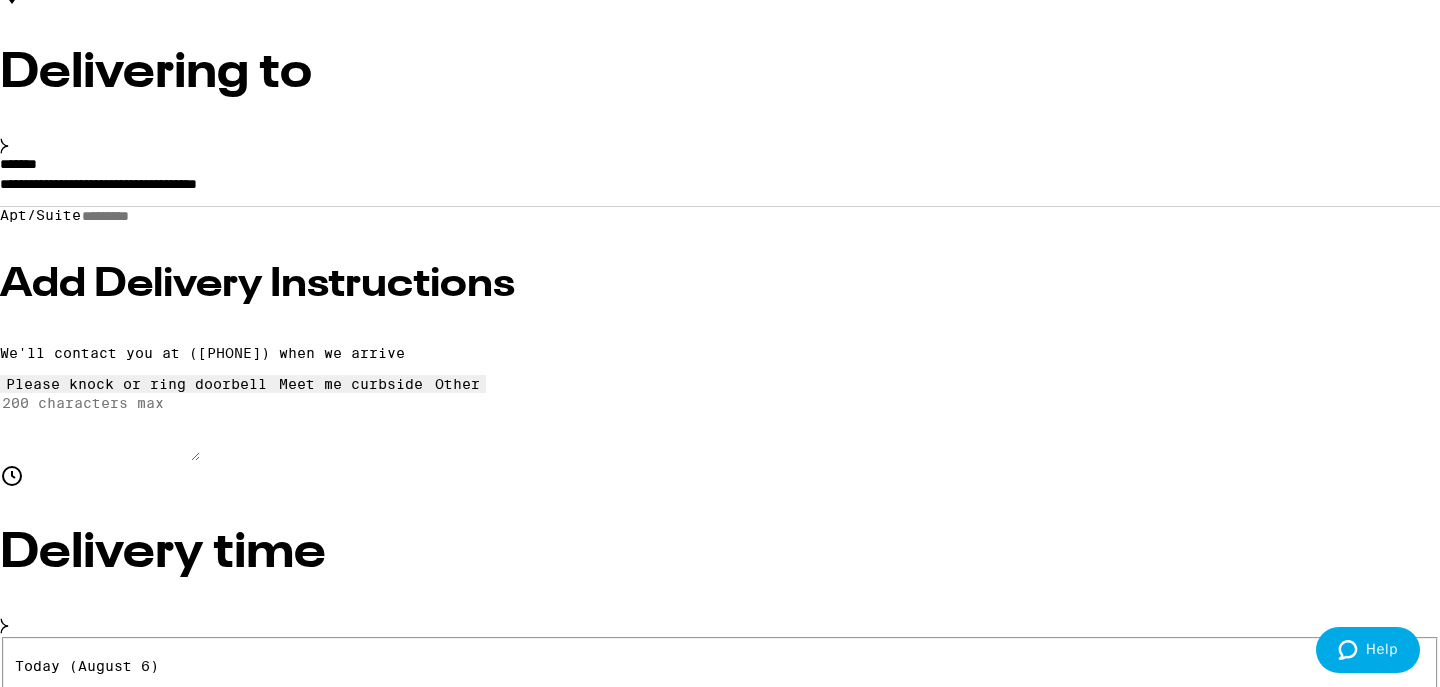 scroll, scrollTop: 183, scrollLeft: 0, axis: vertical 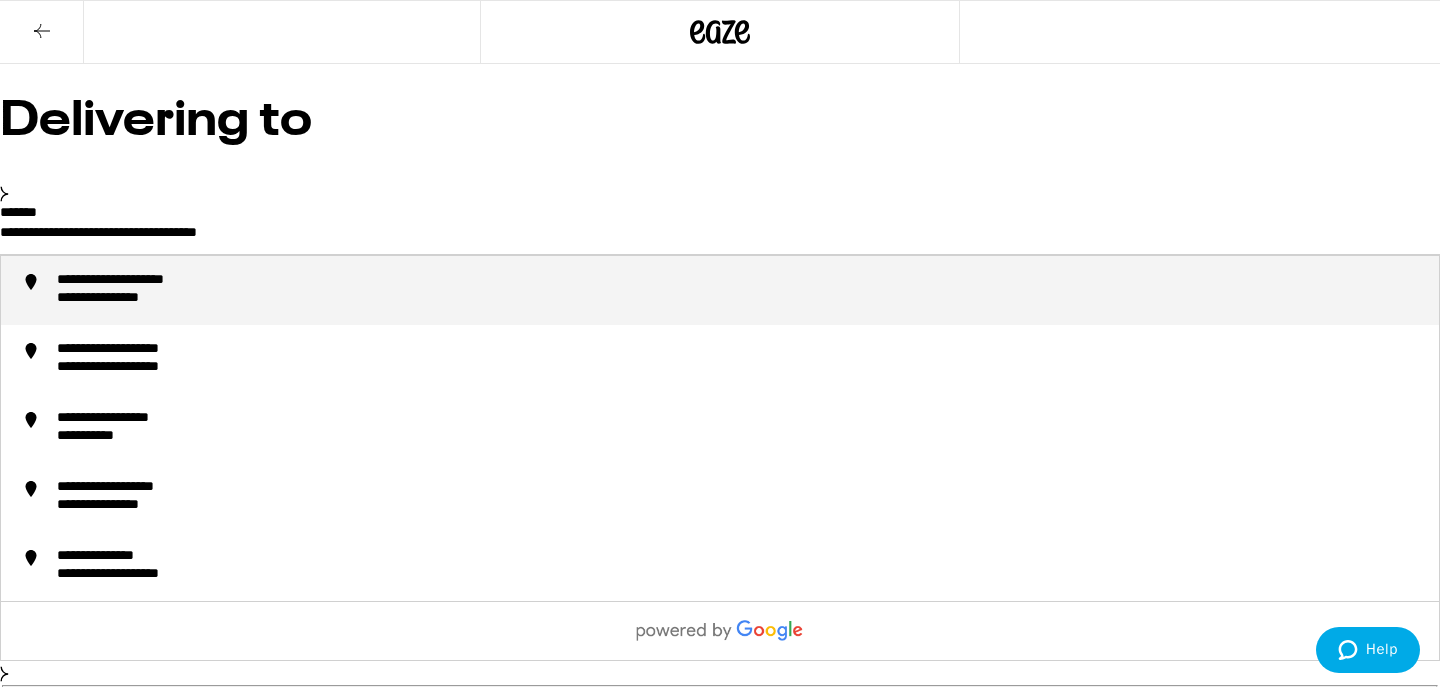 click on "**********" at bounding box center (720, 237) 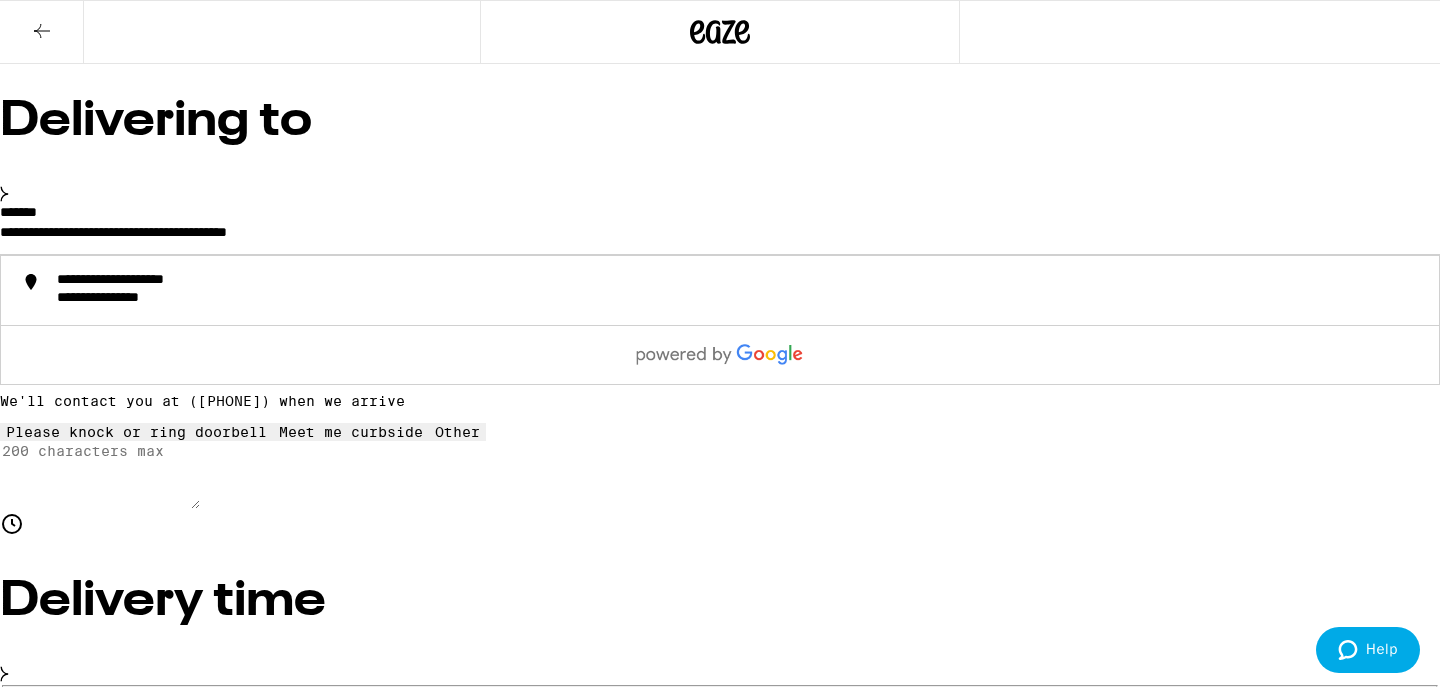 type on "**********" 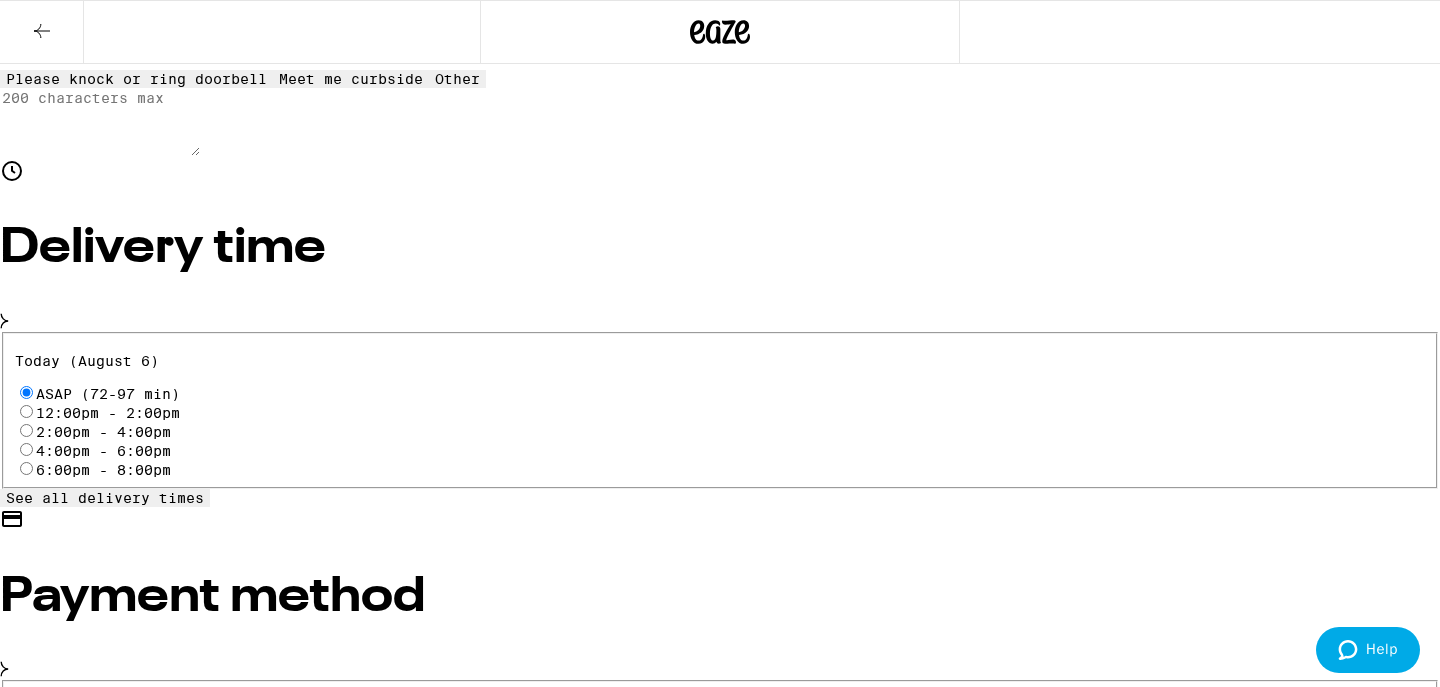 scroll, scrollTop: 535, scrollLeft: 0, axis: vertical 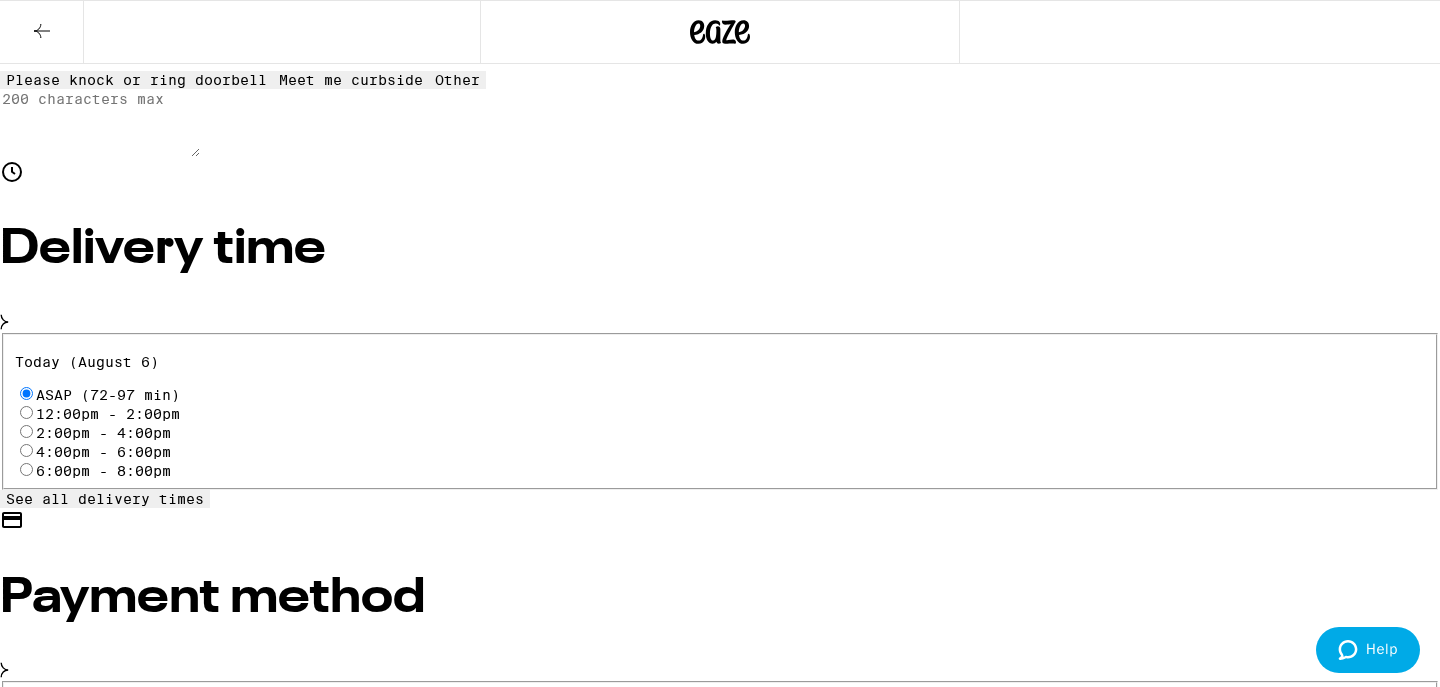 click on "Pay with Debit (in person) Pin required" at bounding box center [26, 732] 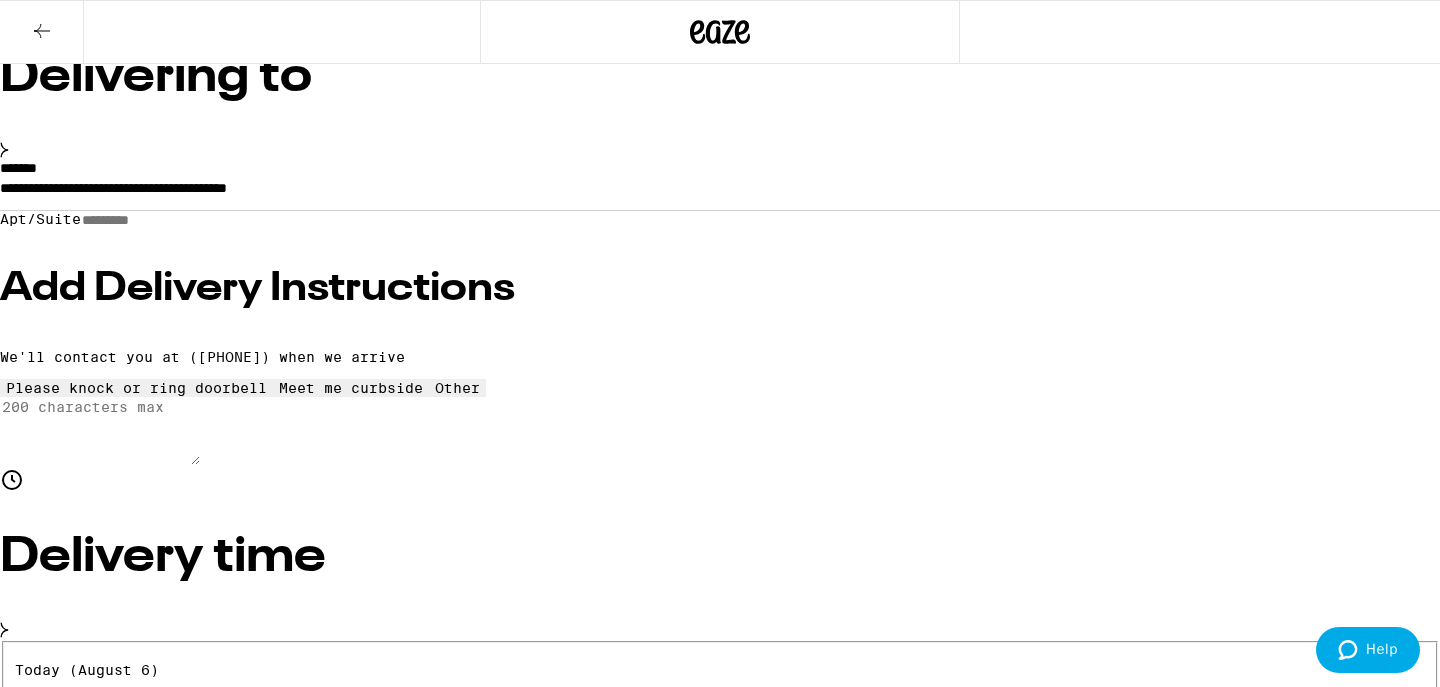 scroll, scrollTop: 113, scrollLeft: 0, axis: vertical 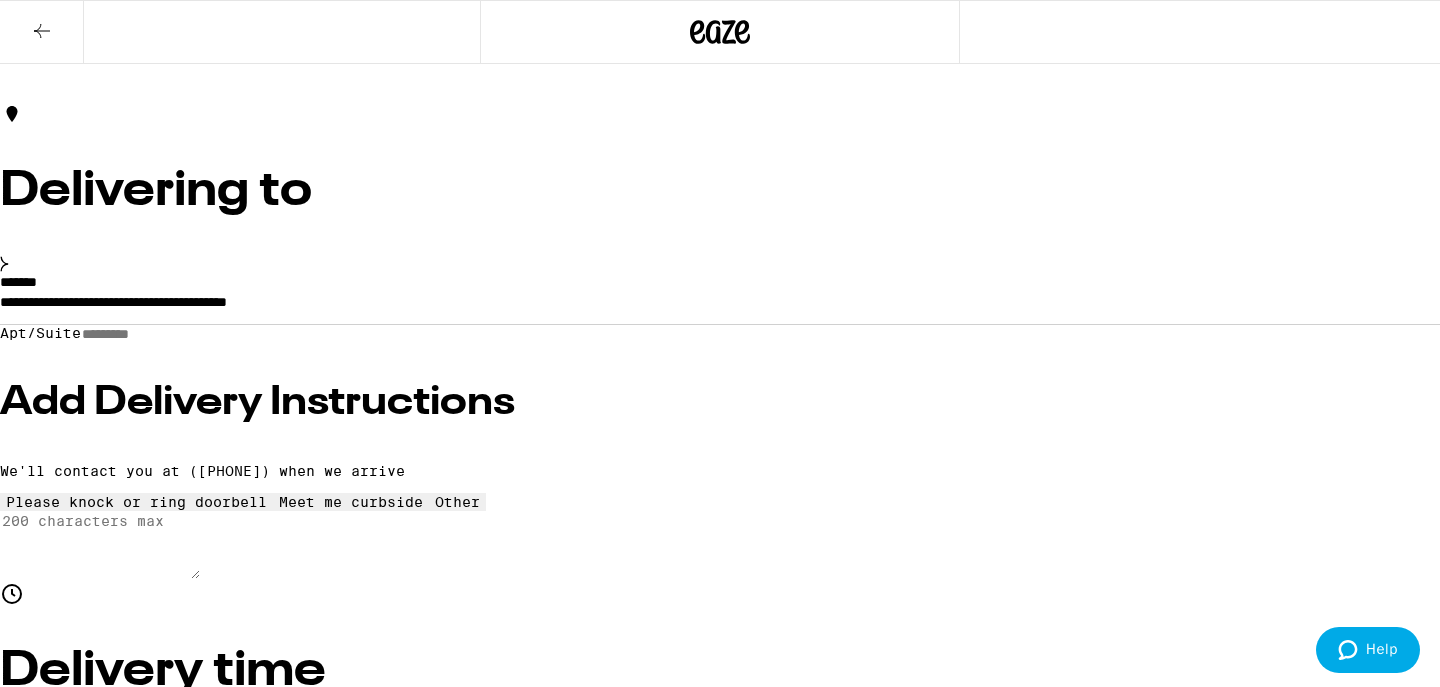 click on "Other" at bounding box center (720, 10813) 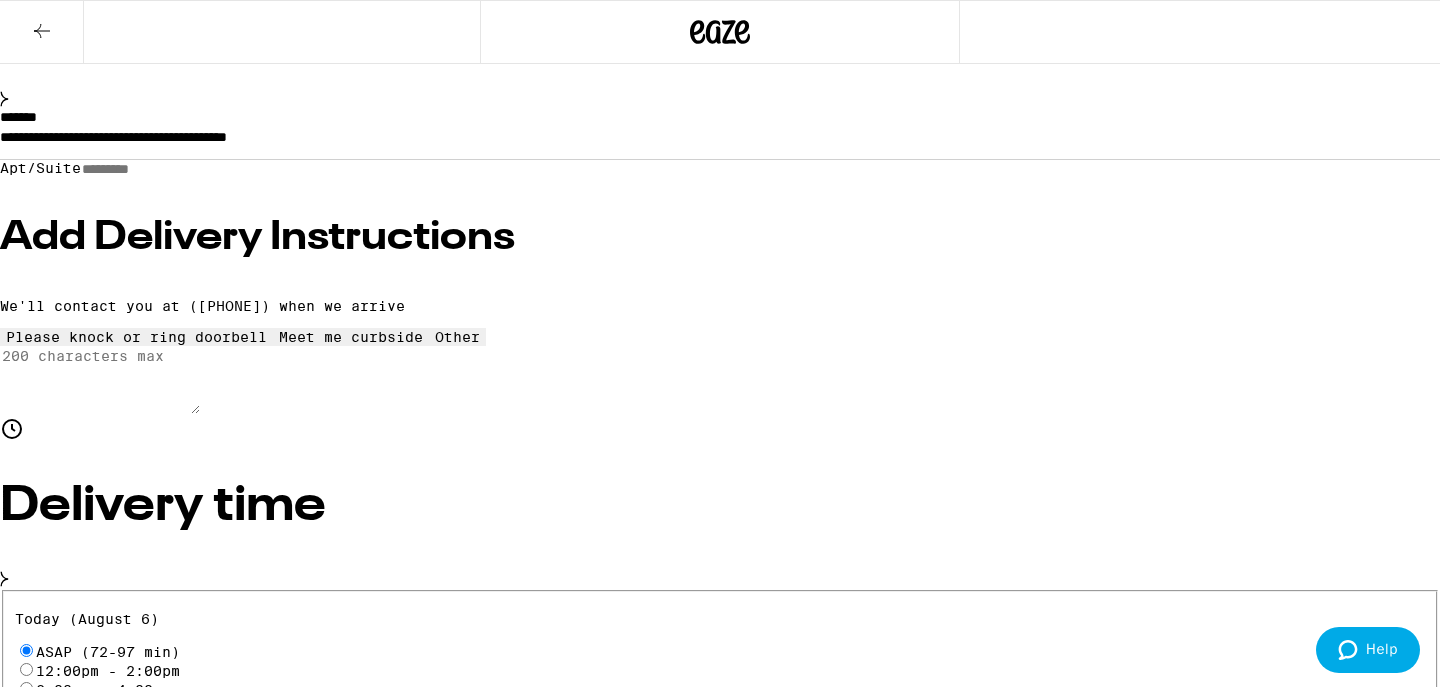 scroll, scrollTop: 276, scrollLeft: 0, axis: vertical 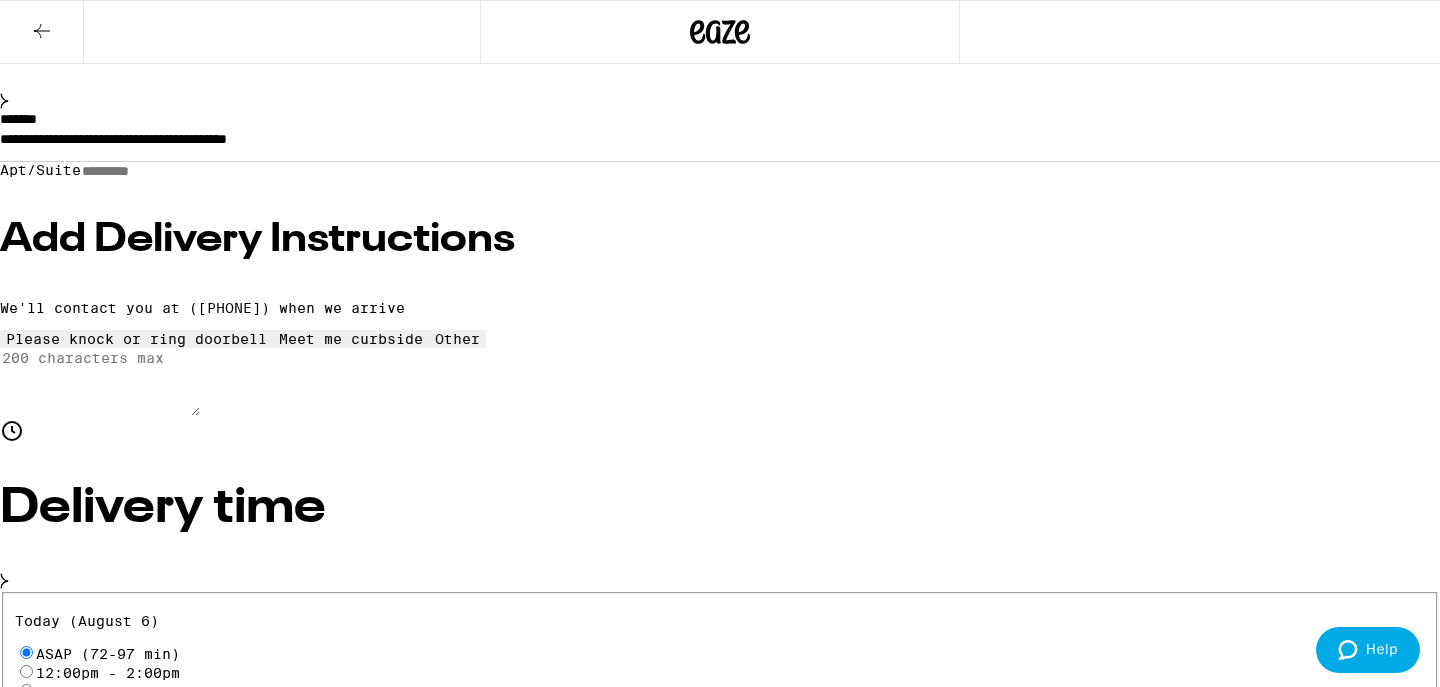 click on "10" at bounding box center [92, 10715] 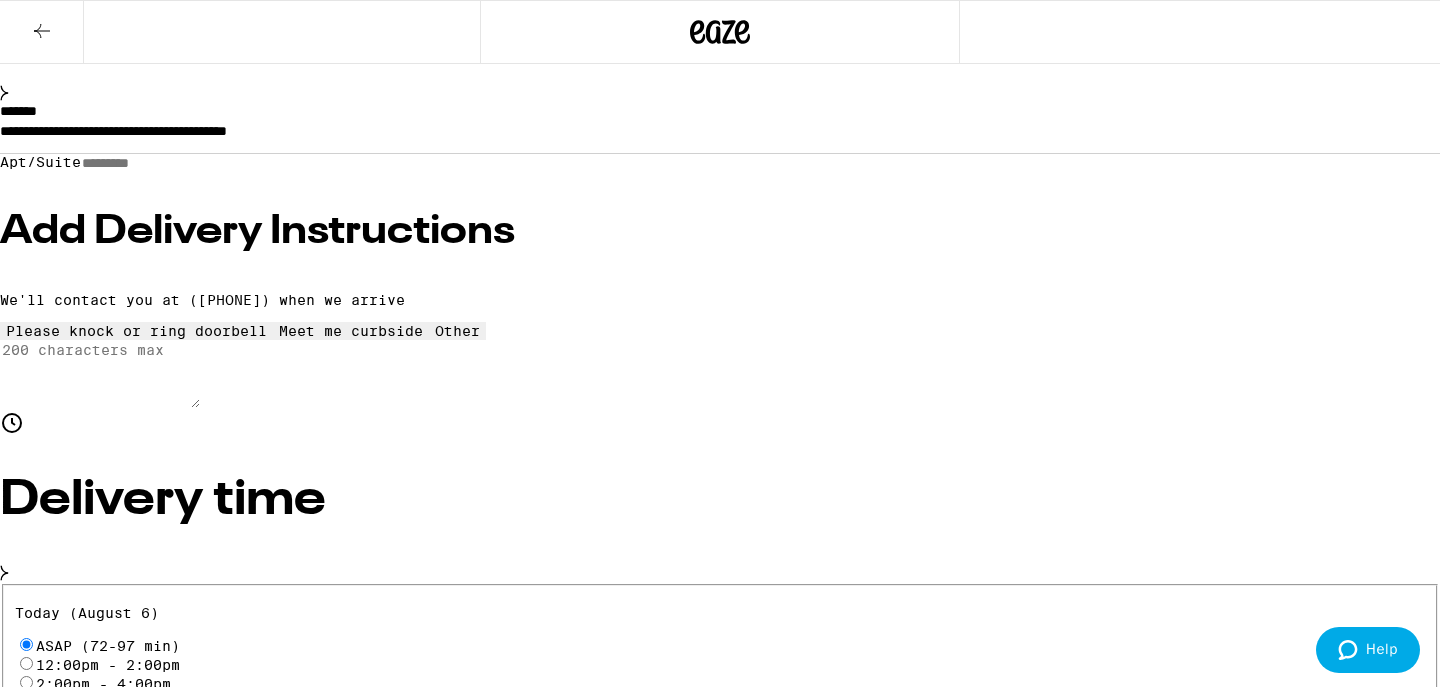 scroll, scrollTop: 290, scrollLeft: 0, axis: vertical 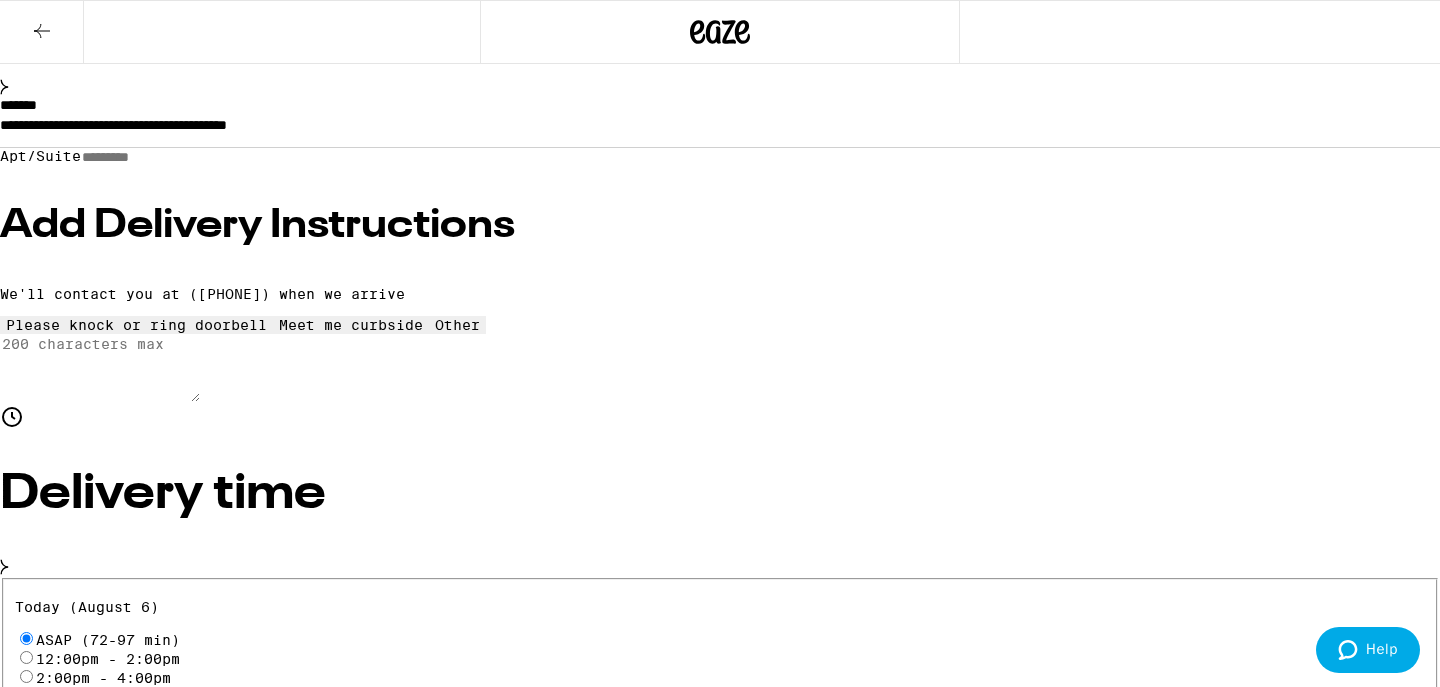 click on "Place Order" at bounding box center (55, 10846) 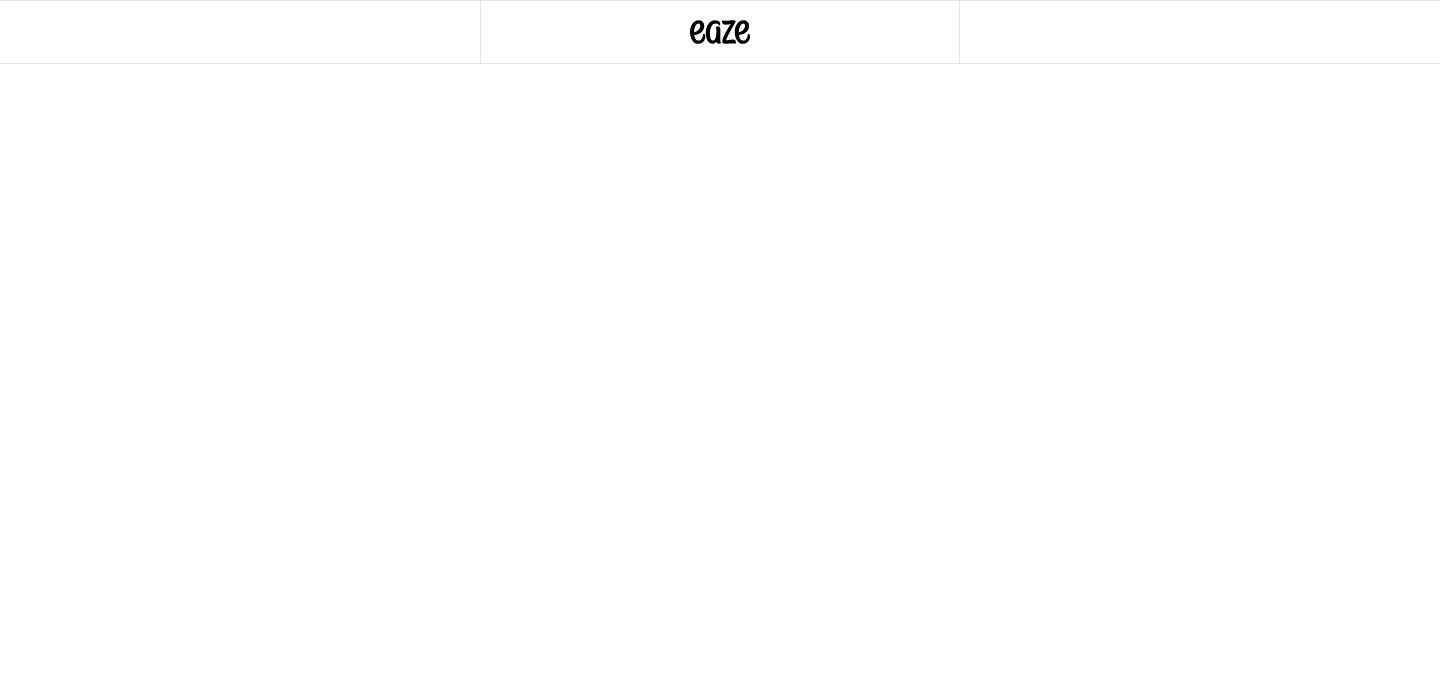 scroll, scrollTop: 0, scrollLeft: 0, axis: both 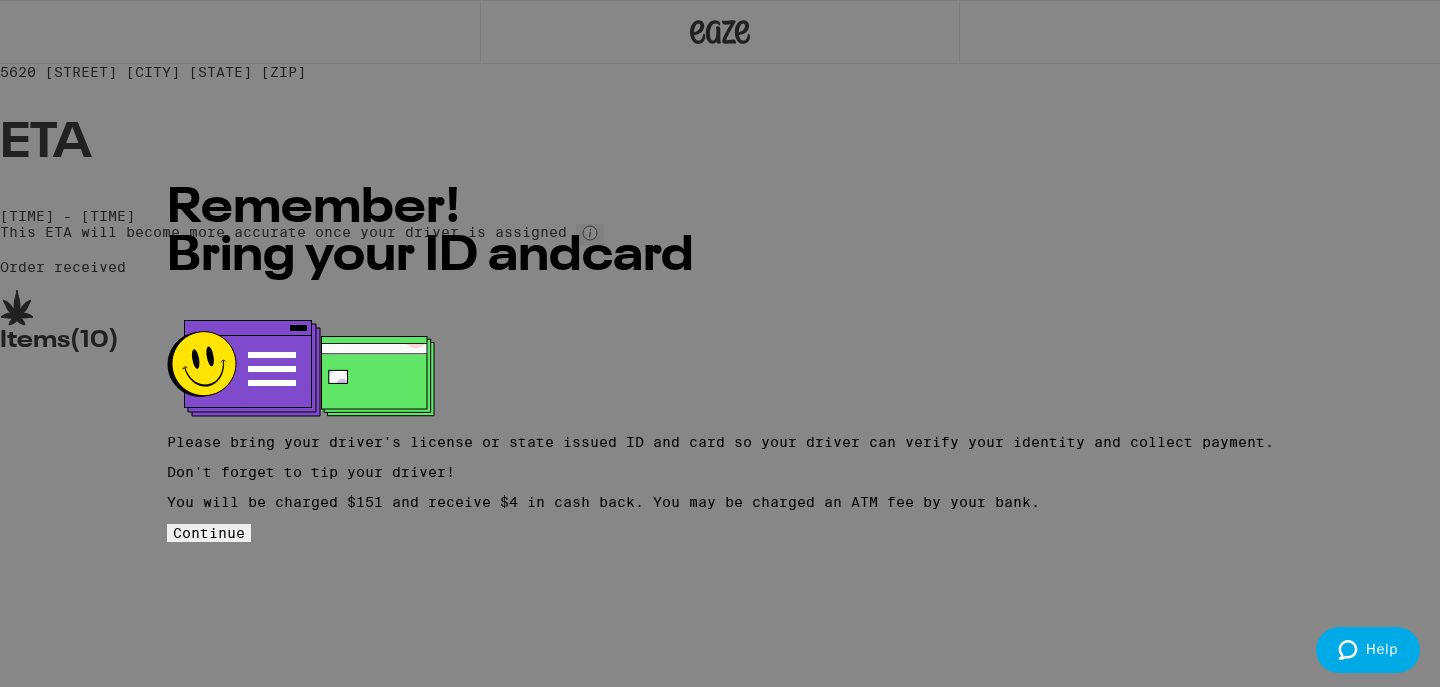 click on "Continue" at bounding box center [209, 533] 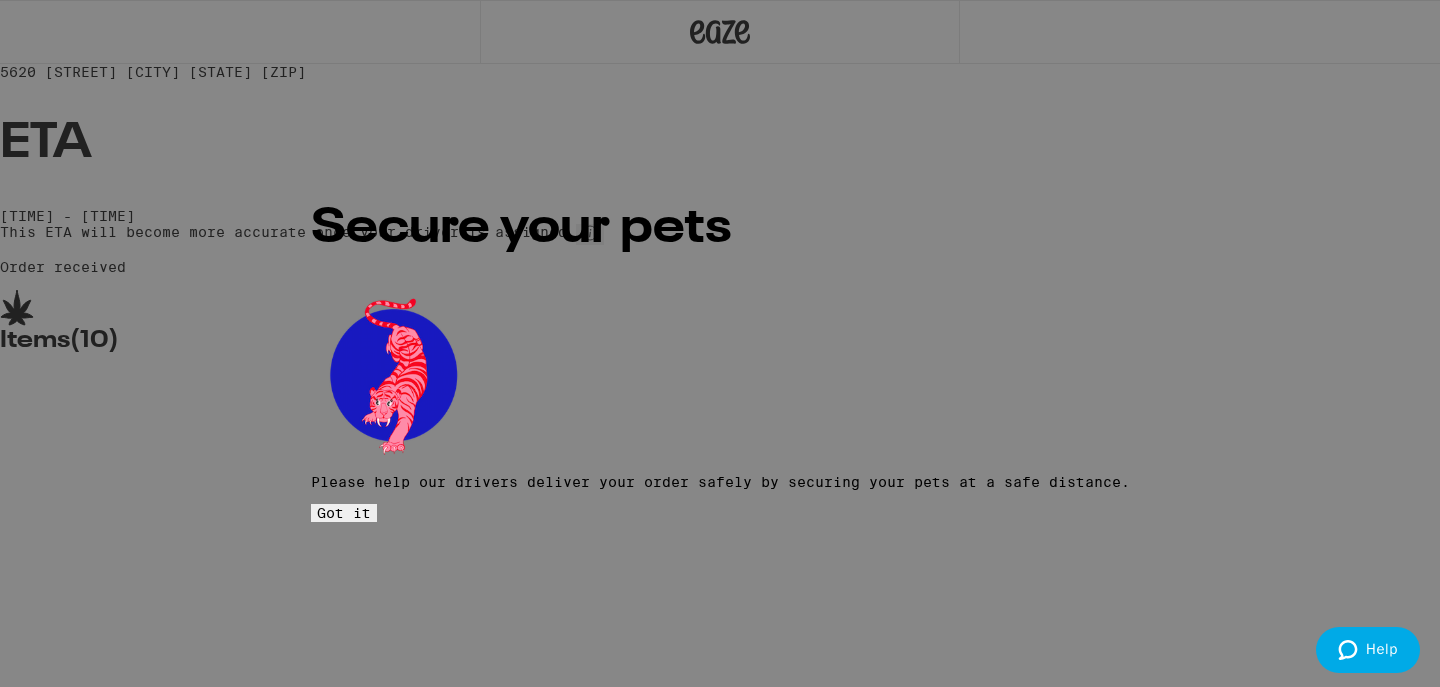 click on "Got it" at bounding box center (344, 513) 